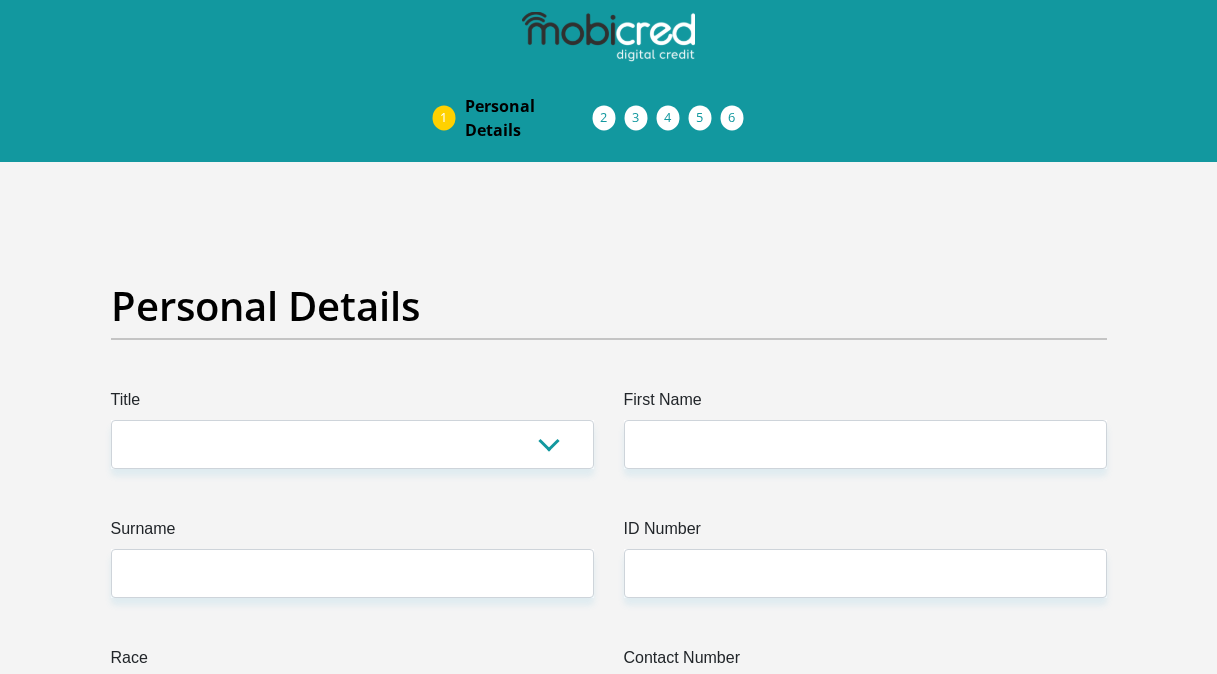 scroll, scrollTop: 0, scrollLeft: 0, axis: both 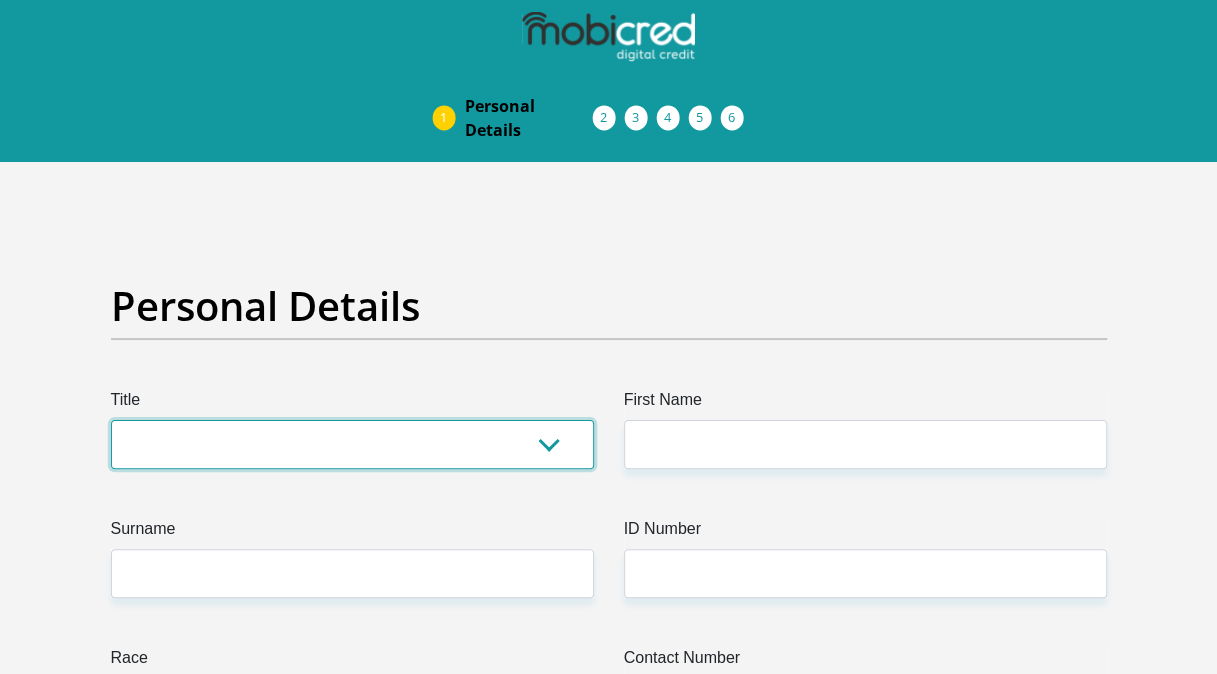 click on "Mr
Ms
Mrs
Dr
Other" at bounding box center [352, 444] 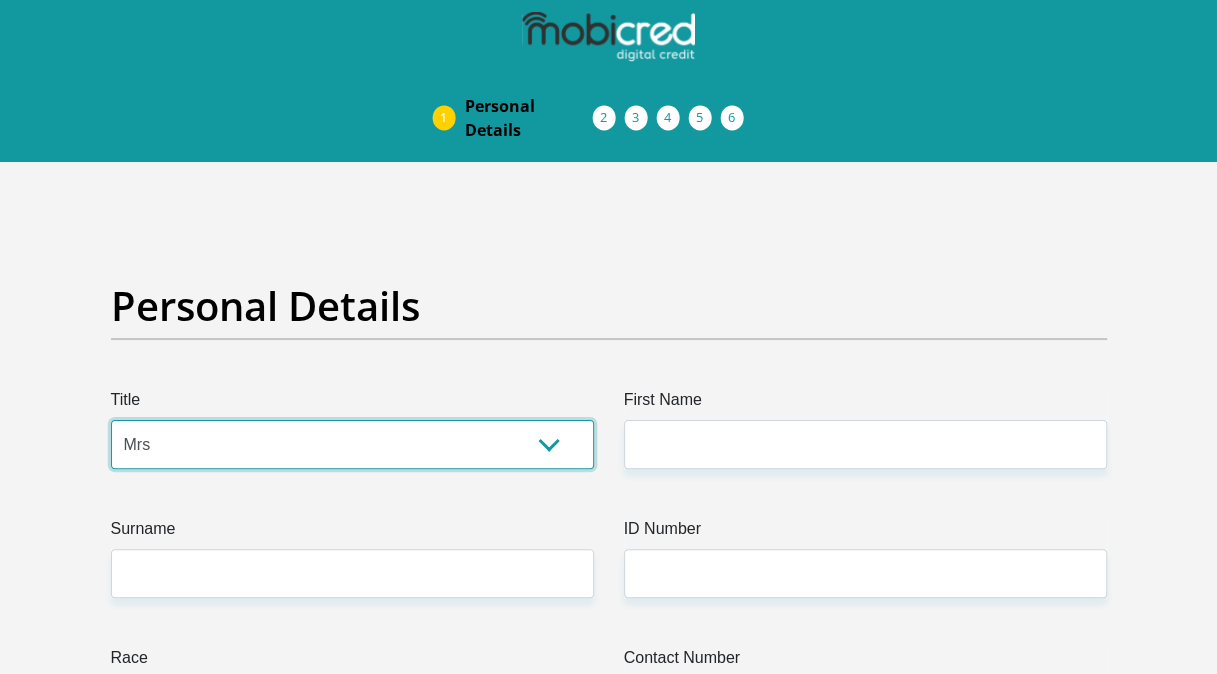 click on "Mr
Ms
Mrs
Dr
Other" at bounding box center [352, 444] 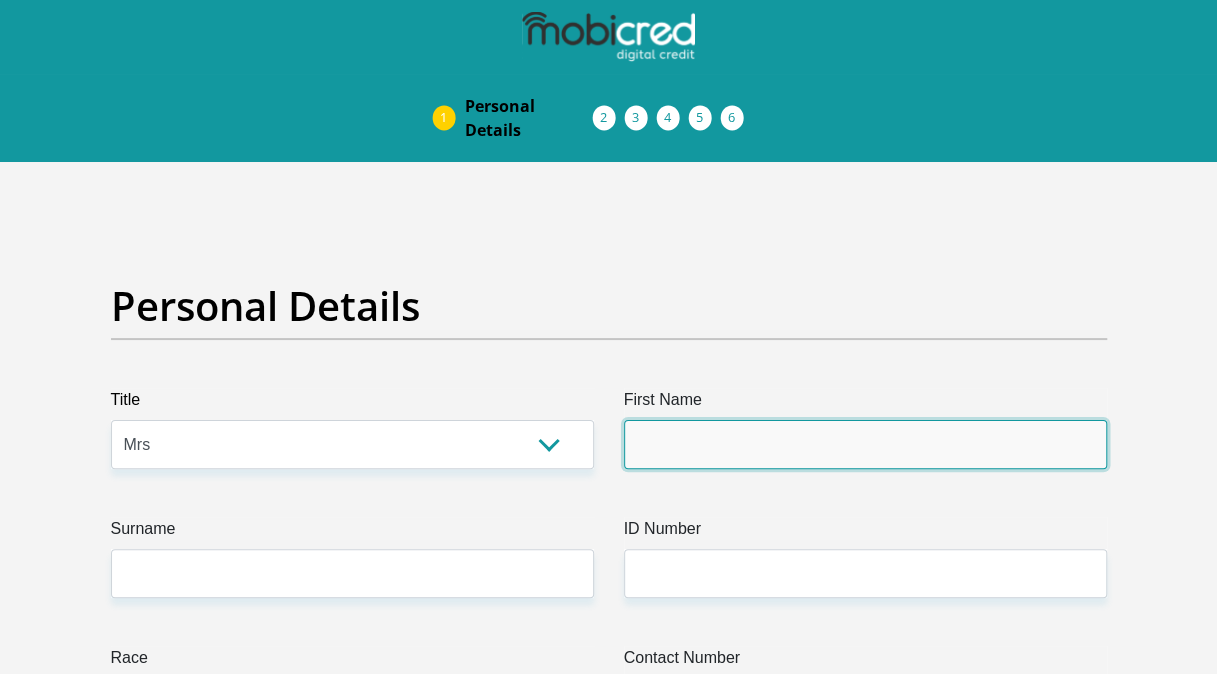 click on "First Name" at bounding box center [865, 444] 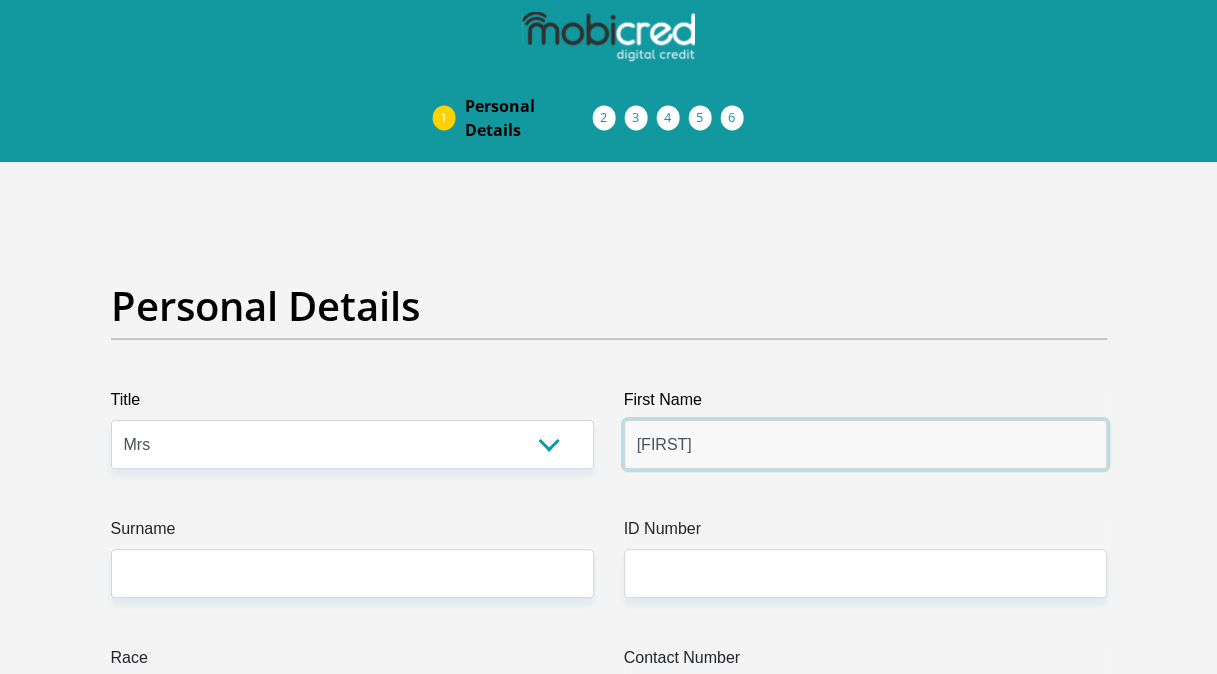type on "[FIRST]" 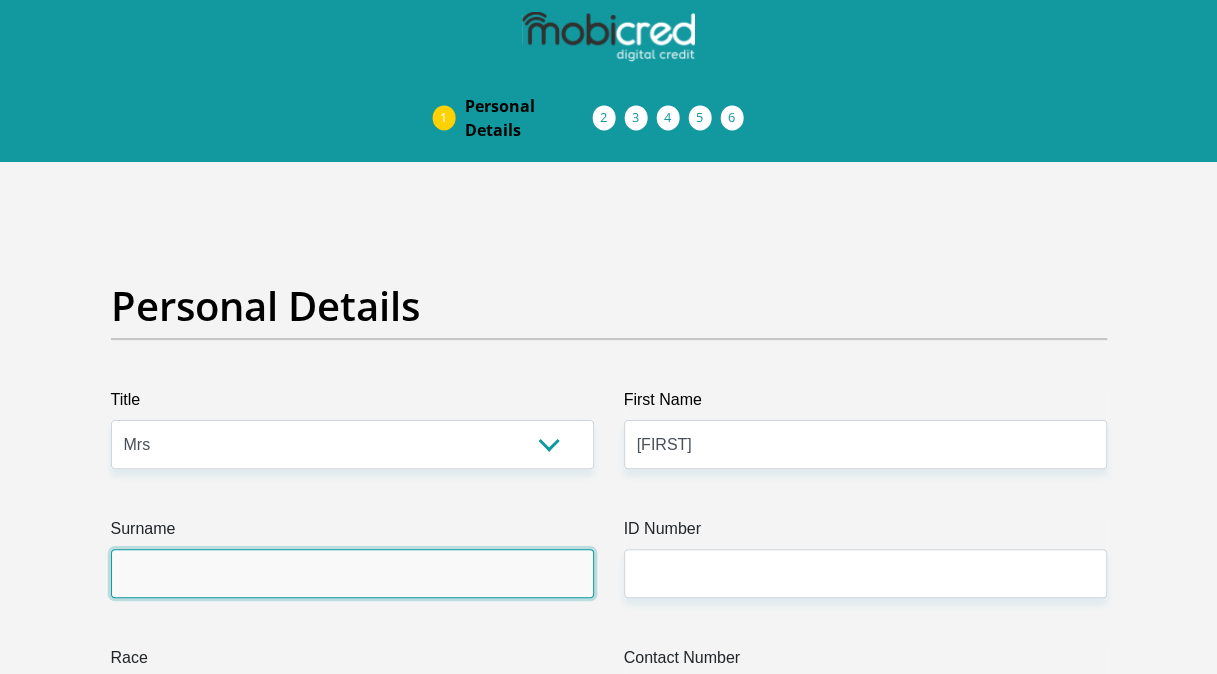 click on "Surname" at bounding box center (352, 573) 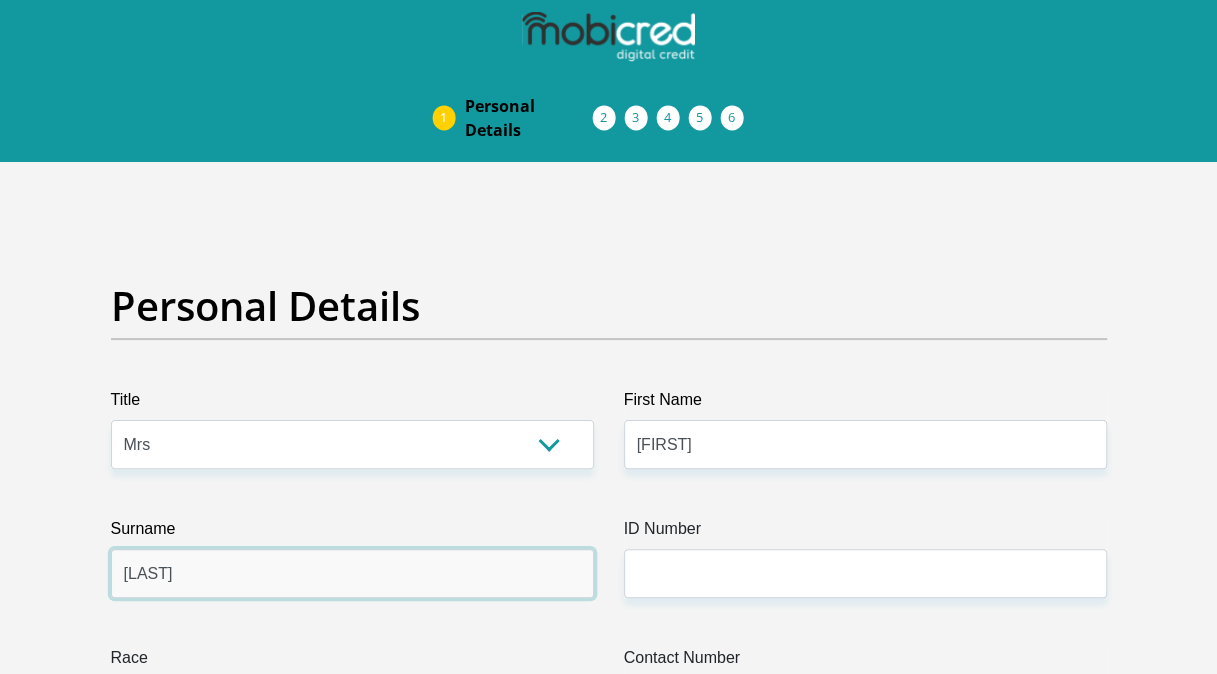type on "[LAST]" 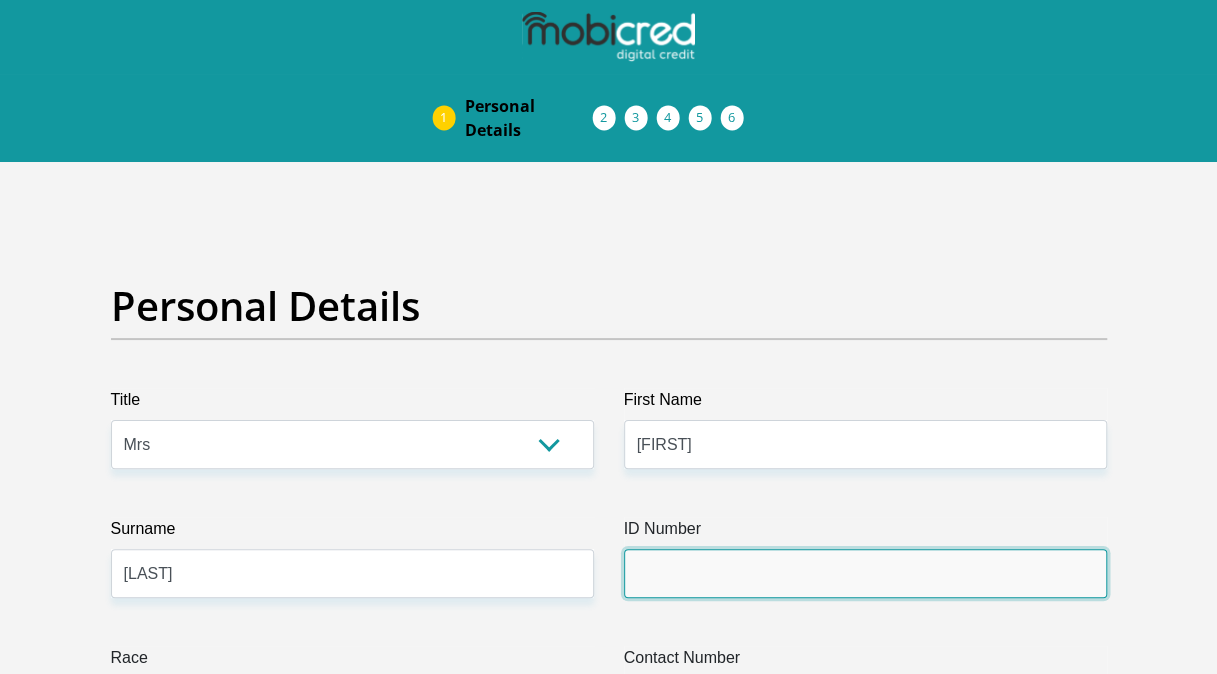 click on "ID Number" at bounding box center [865, 573] 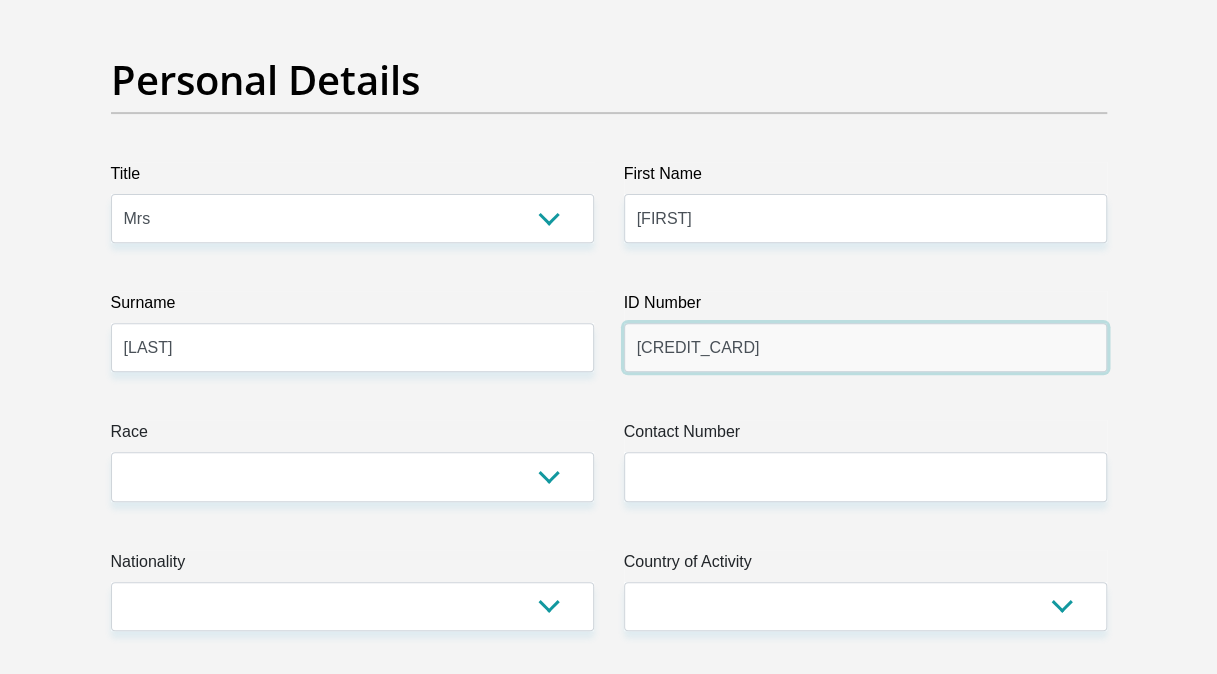 scroll, scrollTop: 320, scrollLeft: 0, axis: vertical 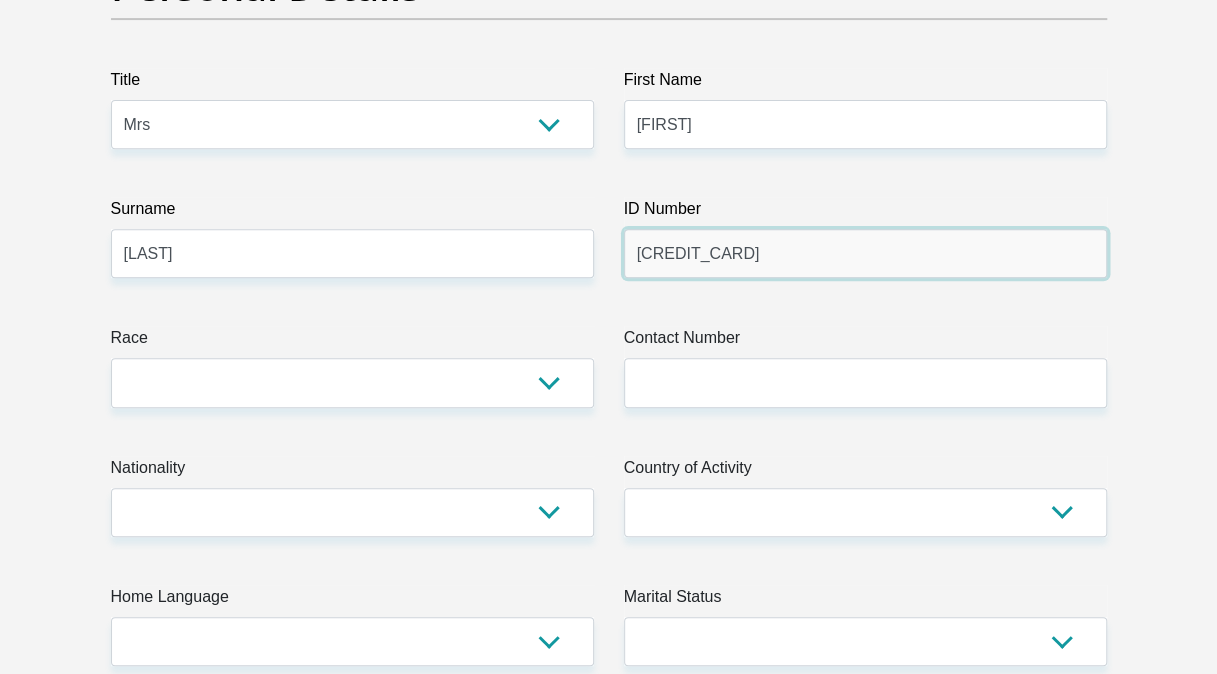 type on "[CREDIT_CARD]" 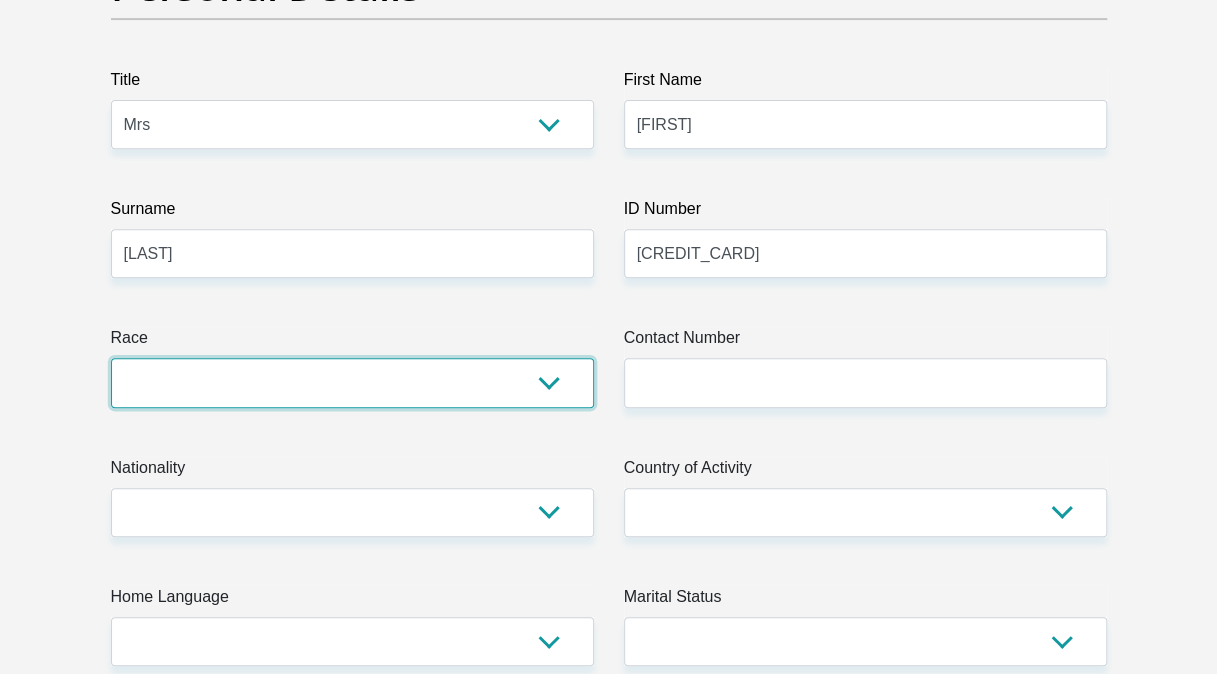 click on "Black
Coloured
Indian
White
Other" at bounding box center (352, 382) 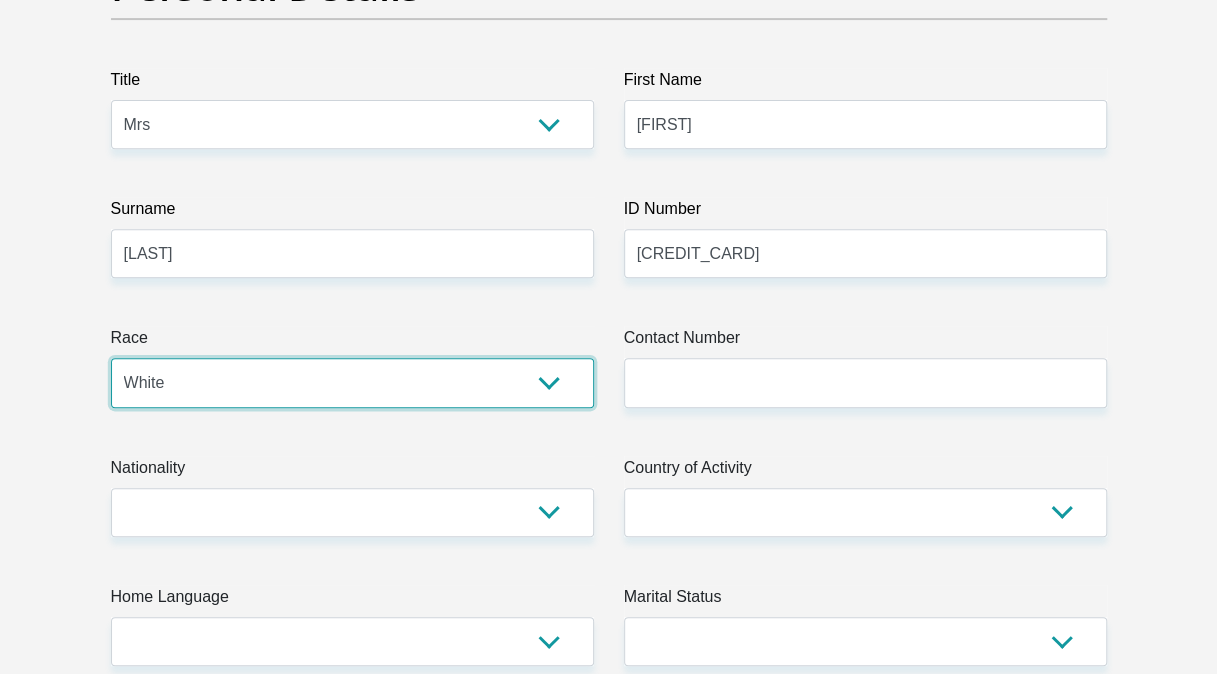 click on "Black
Coloured
Indian
White
Other" at bounding box center [352, 382] 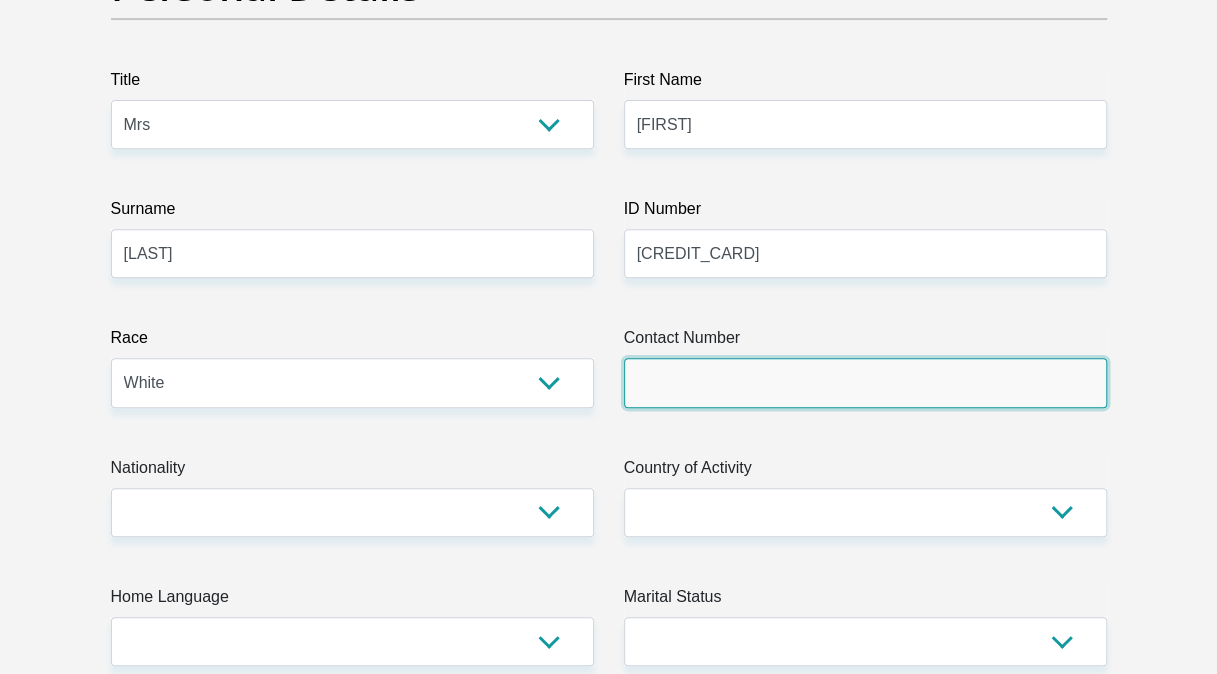 click on "Contact Number" at bounding box center (865, 382) 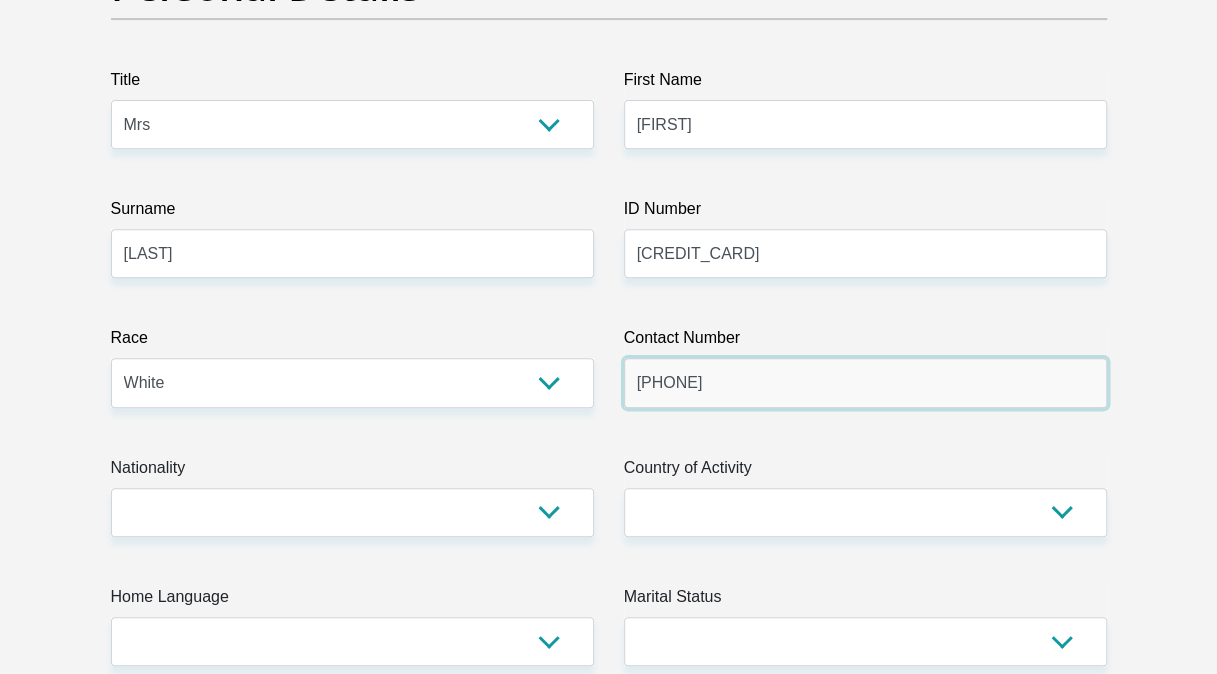 type on "[PHONE]" 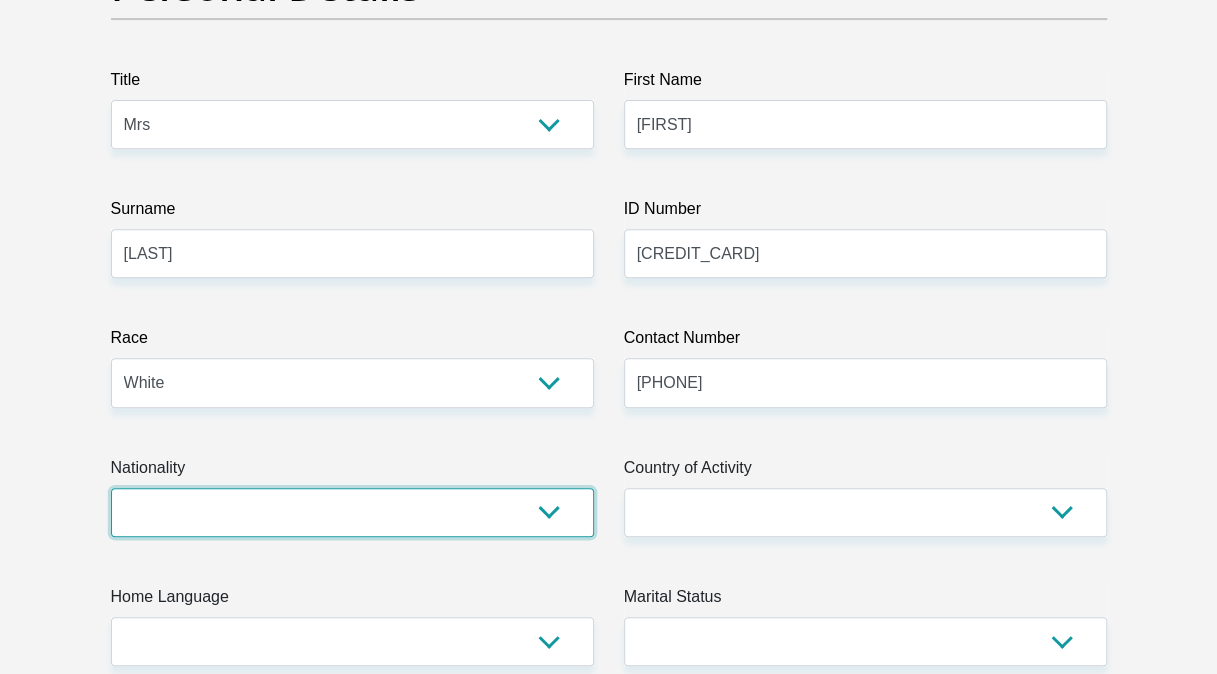 click on "South Africa
Afghanistan
Aland Islands
Albania
Algeria
America Samoa
American Virgin Islands
Andorra
Angola
Anguilla
Antarctica
Antigua and Barbuda
Argentina
Armenia
Aruba
Ascension Island
Australia
Austria
Azerbaijan
Bahamas
Bahrain
Bangladesh
Barbados
Chad" at bounding box center [352, 512] 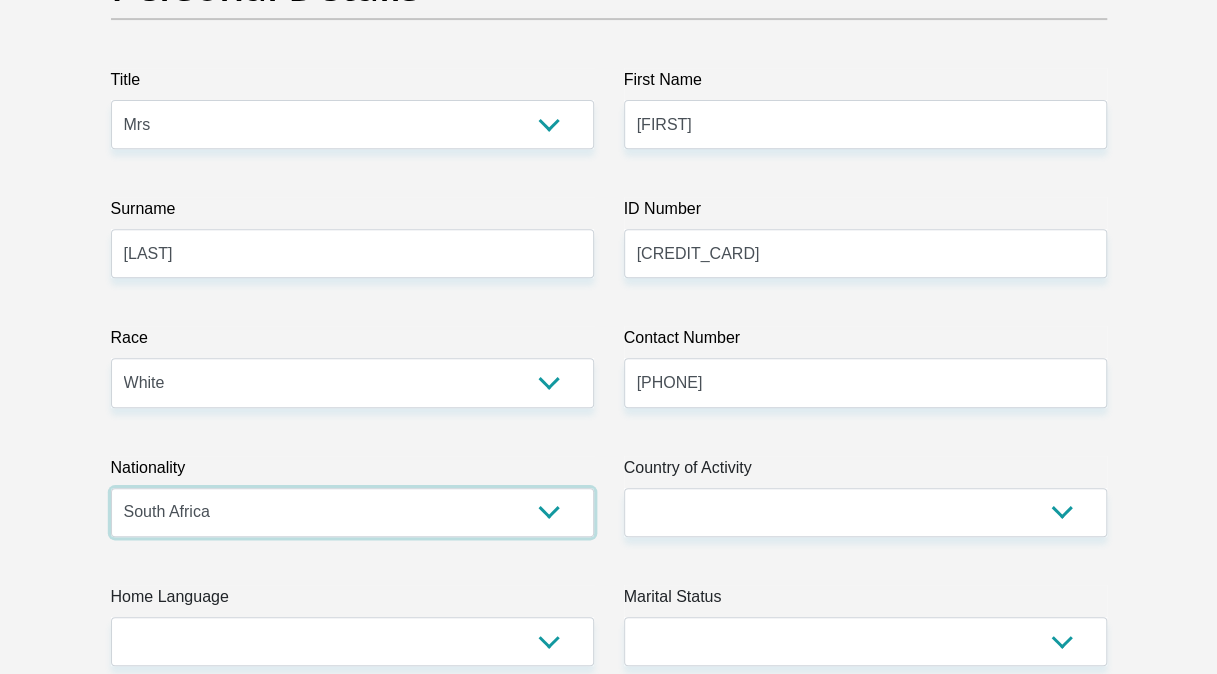 drag, startPoint x: 556, startPoint y: 512, endPoint x: 384, endPoint y: 522, distance: 172.29045 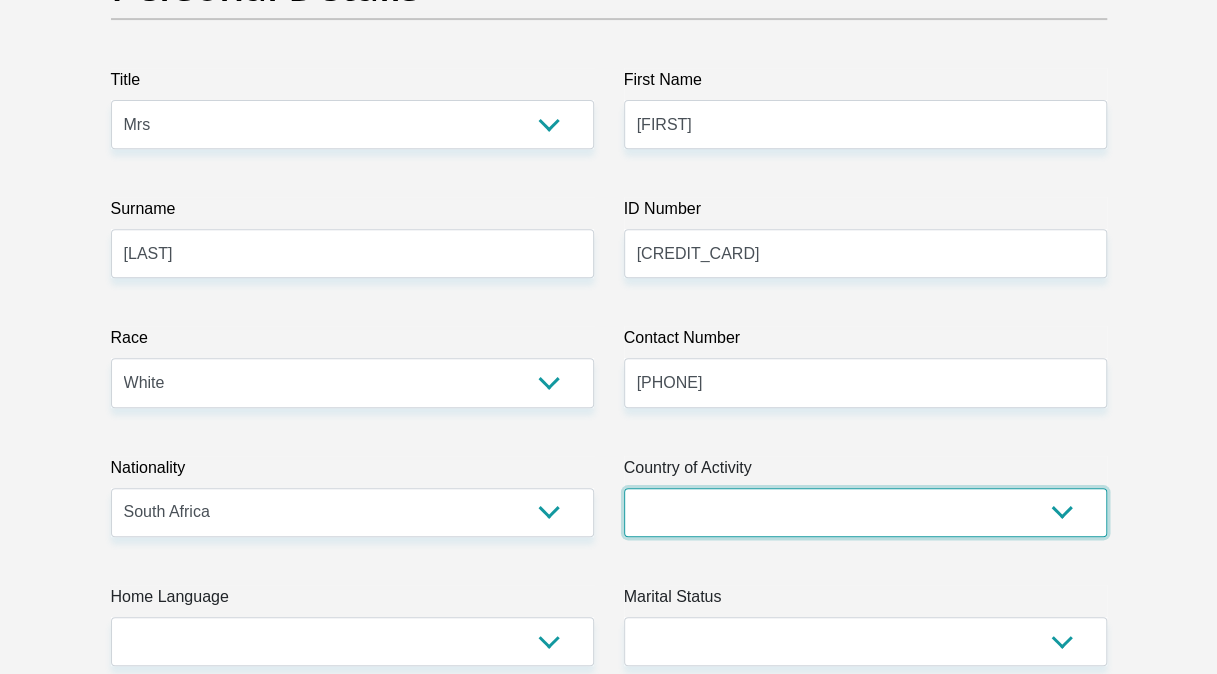 click on "South Africa
Afghanistan
Aland Islands
Albania
Algeria
America Samoa
American Virgin Islands
Andorra
Angola
Anguilla
Antarctica
Antigua and Barbuda
Argentina
Armenia
Aruba
Ascension Island
Australia
Austria
Azerbaijan
Chad" at bounding box center (865, 512) 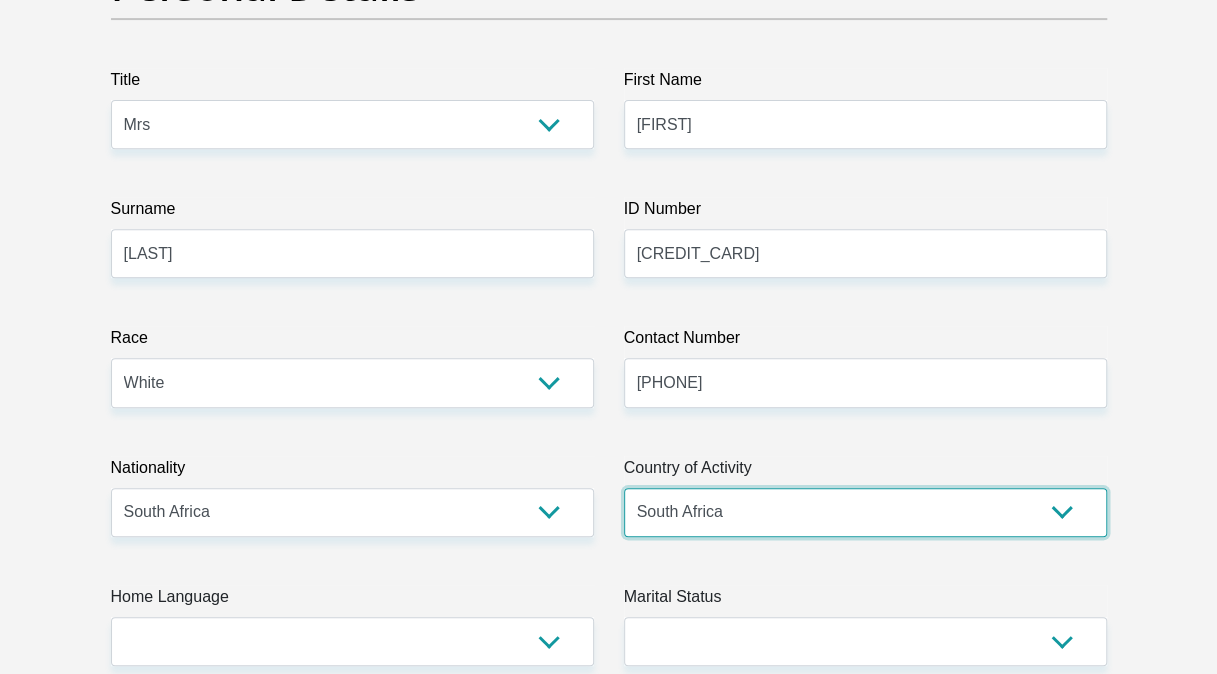 click on "South Africa
Afghanistan
Aland Islands
Albania
Algeria
America Samoa
American Virgin Islands
Andorra
Angola
Anguilla
Antarctica
Antigua and Barbuda
Argentina
Armenia
Aruba
Ascension Island
Australia
Austria
Azerbaijan
Chad" at bounding box center [865, 512] 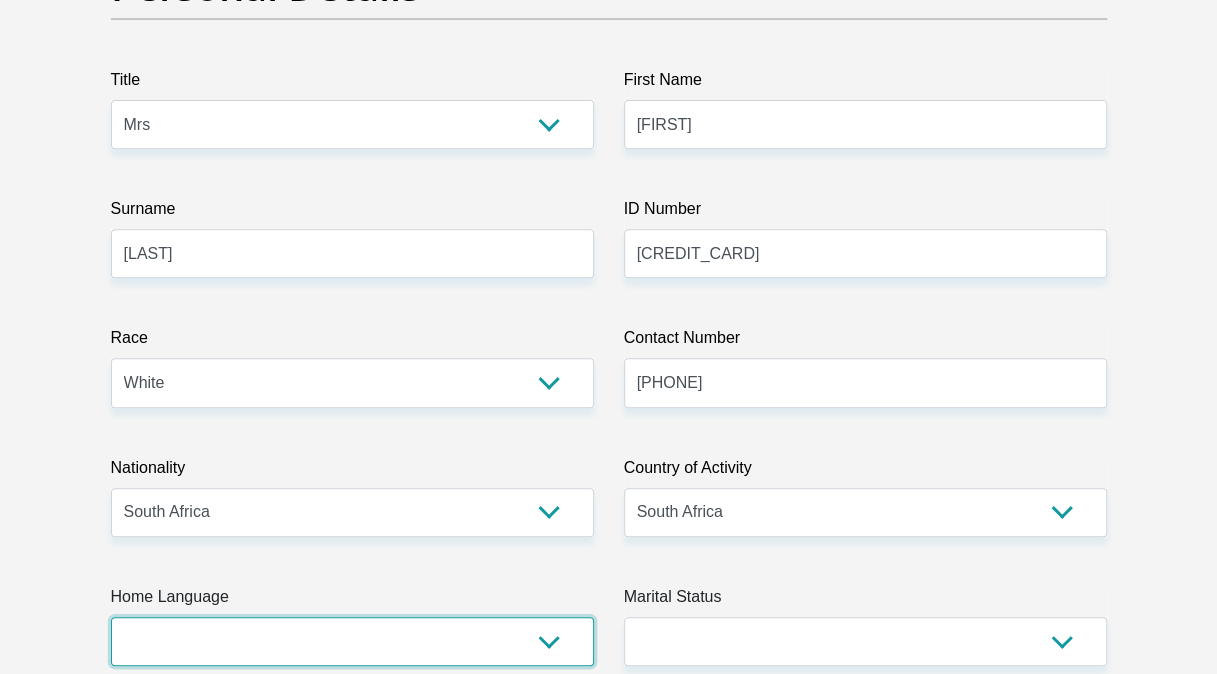 click on "Afrikaans
English
Sepedi
South Ndebele
Southern Sotho
Swati
Tsonga
Tswana
Venda
Xhosa
Zulu
Other" at bounding box center (352, 641) 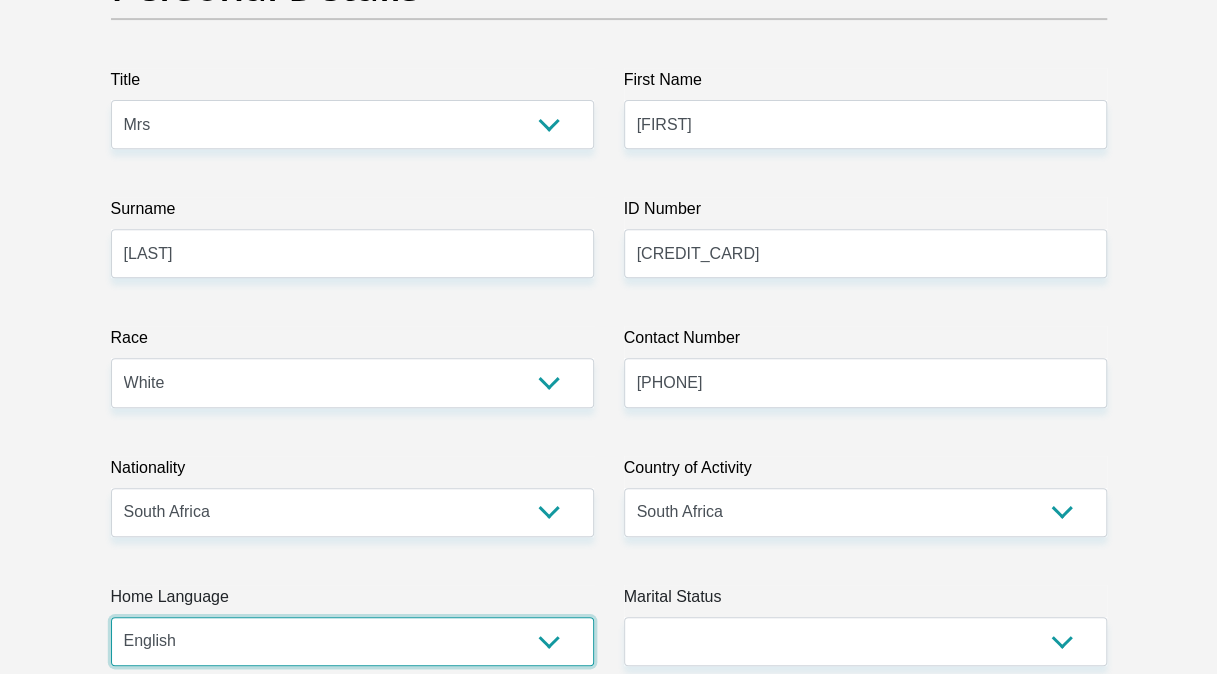 click on "Afrikaans
English
Sepedi
South Ndebele
Southern Sotho
Swati
Tsonga
Tswana
Venda
Xhosa
Zulu
Other" at bounding box center [352, 641] 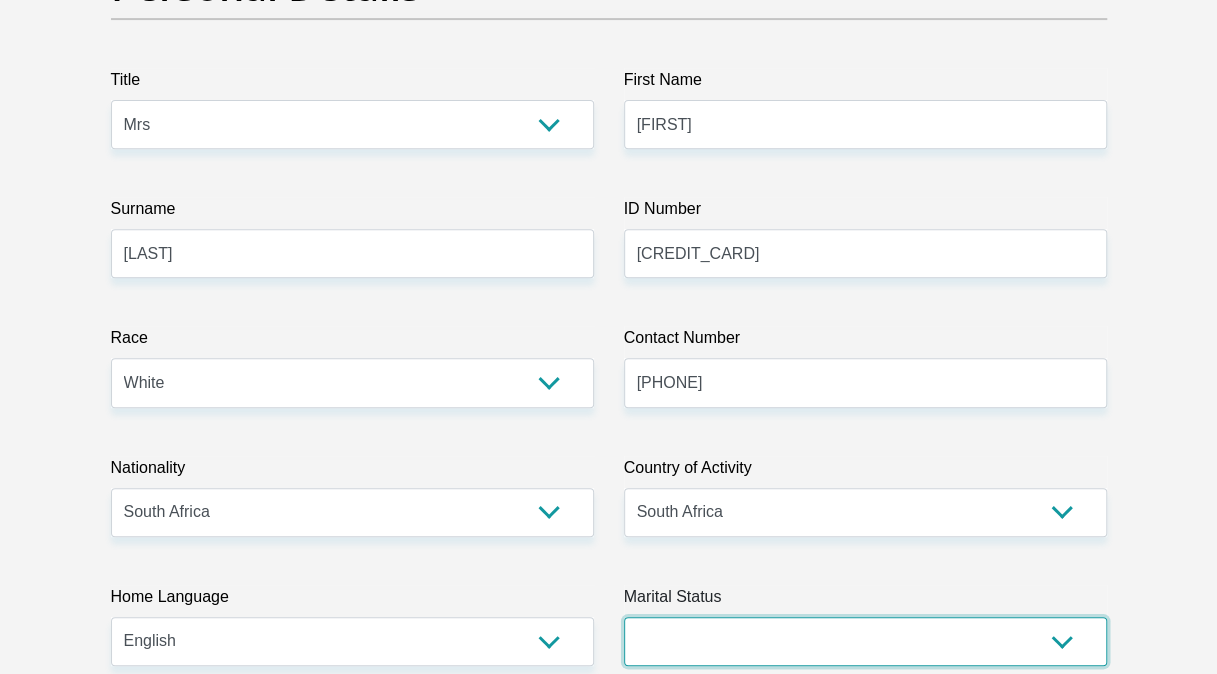 click on "Married ANC
Single
Divorced
Widowed
Married COP or Customary Law" at bounding box center (865, 641) 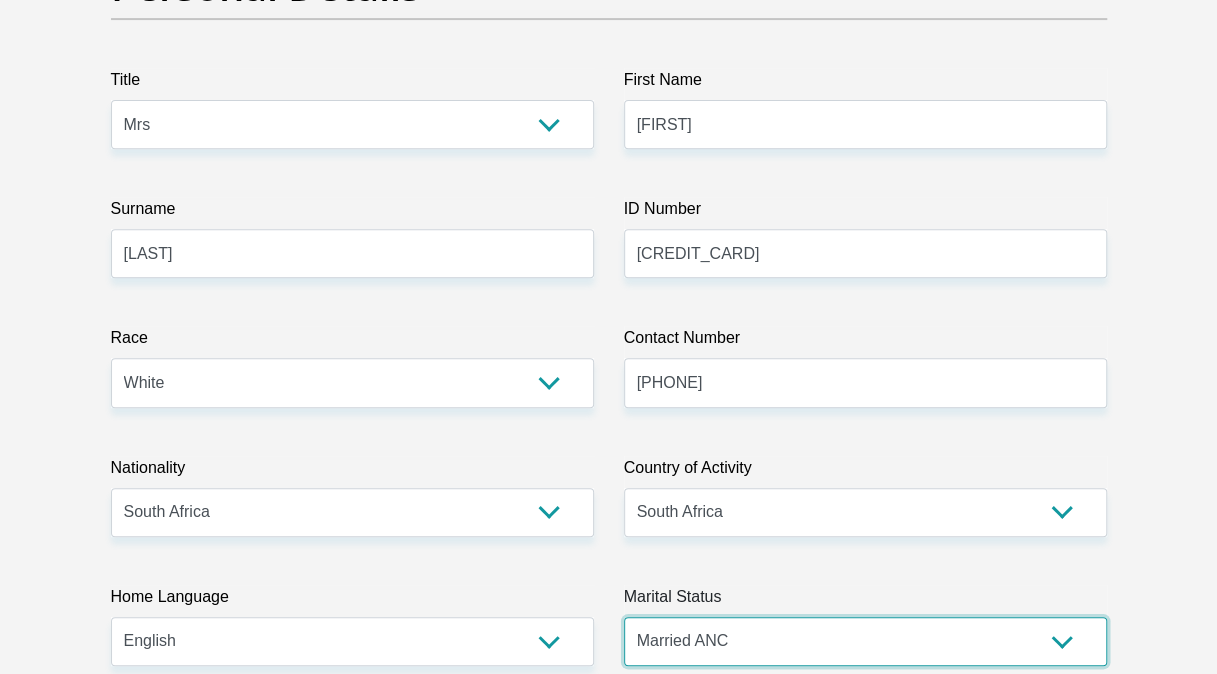 click on "Married ANC
Single
Divorced
Widowed
Married COP or Customary Law" at bounding box center (865, 641) 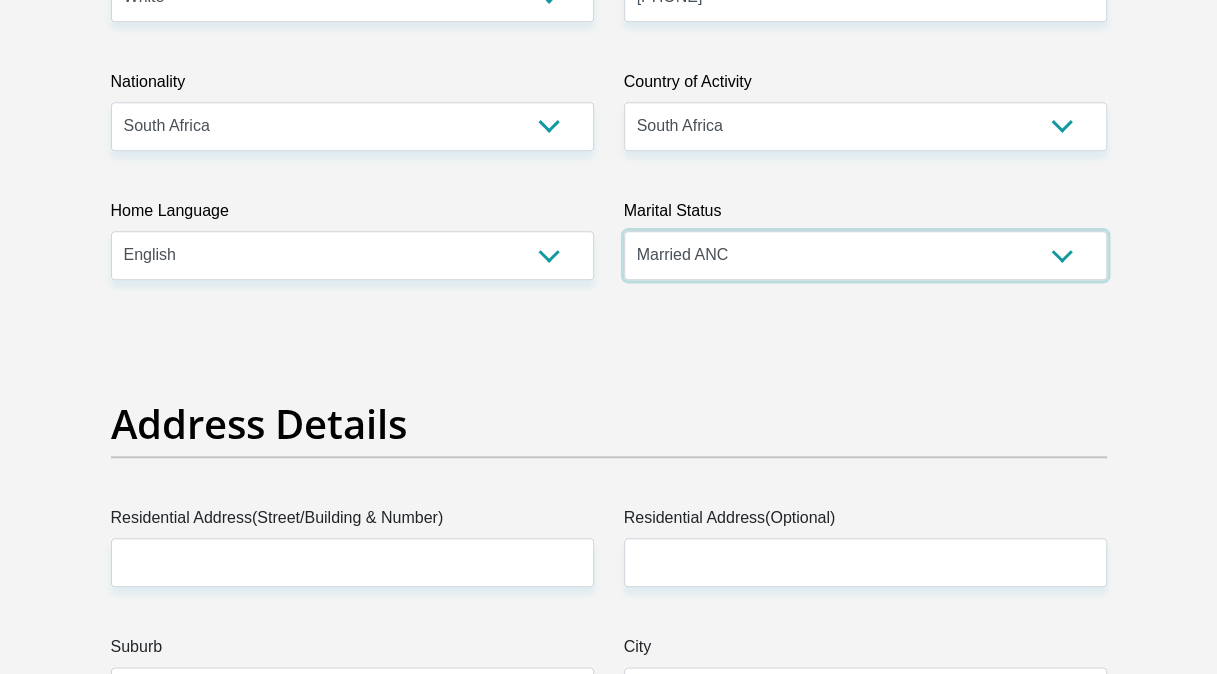 scroll, scrollTop: 733, scrollLeft: 0, axis: vertical 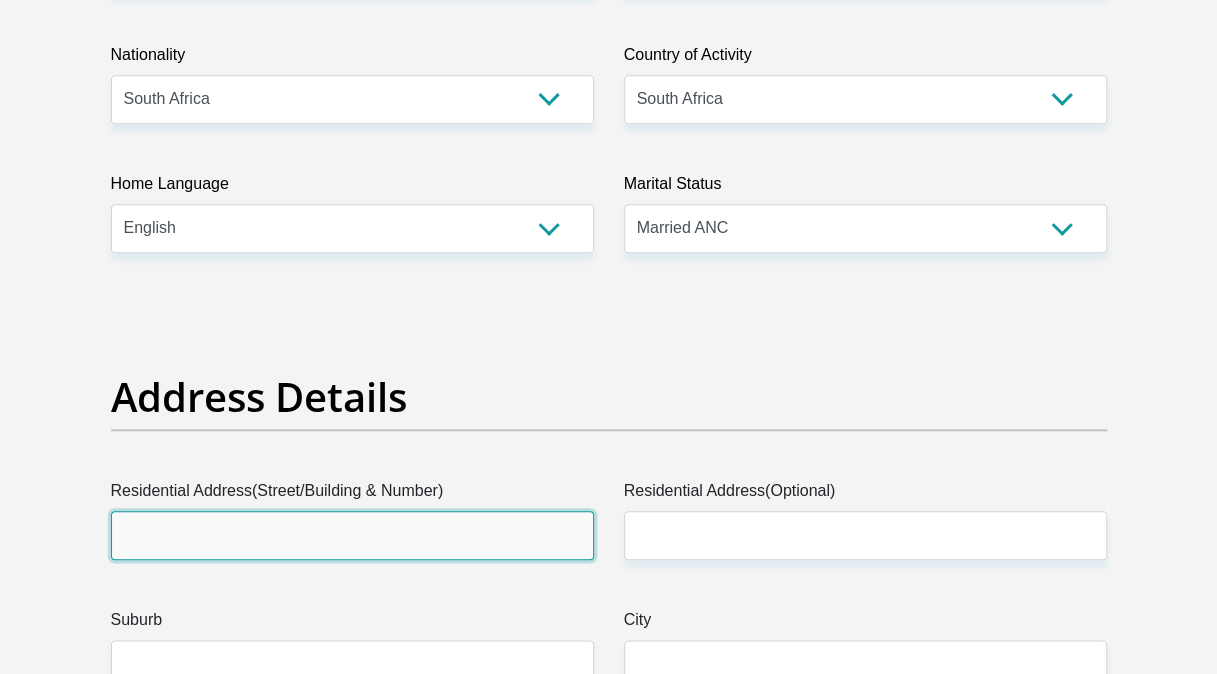 click on "Residential Address(Street/Building & Number)" at bounding box center [352, 535] 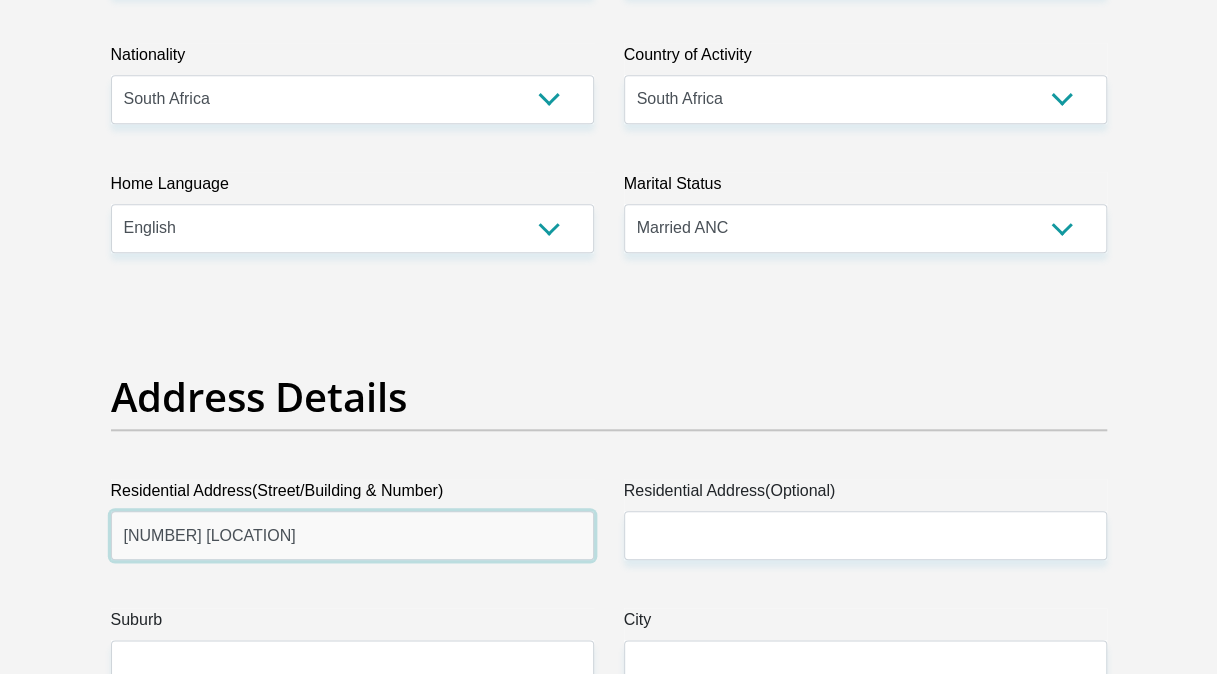 type on "[NUMBER] [LOCATION]" 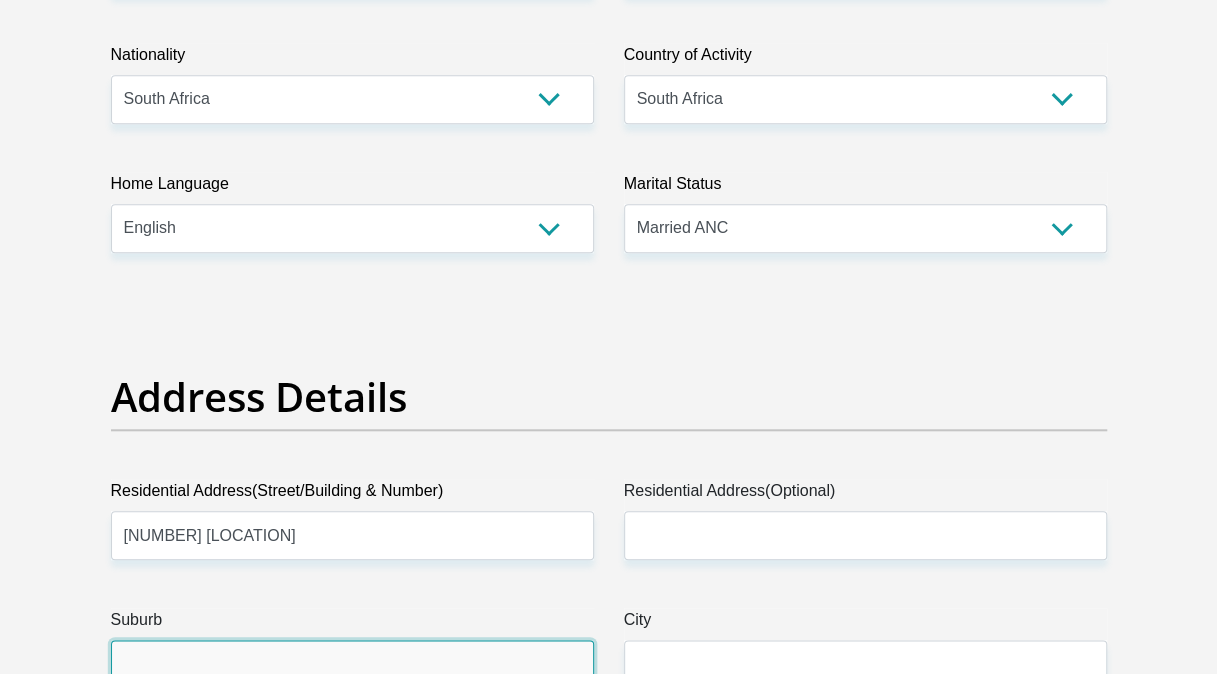 click on "Suburb" at bounding box center (352, 664) 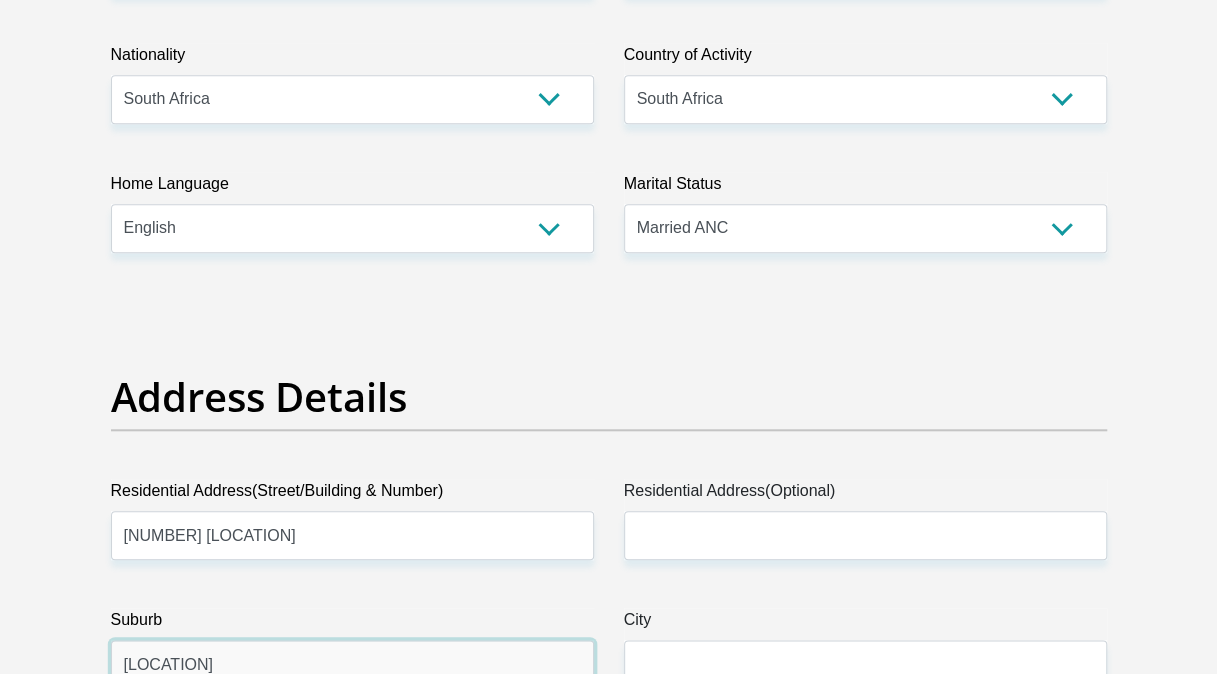 type on "[LOCATION]" 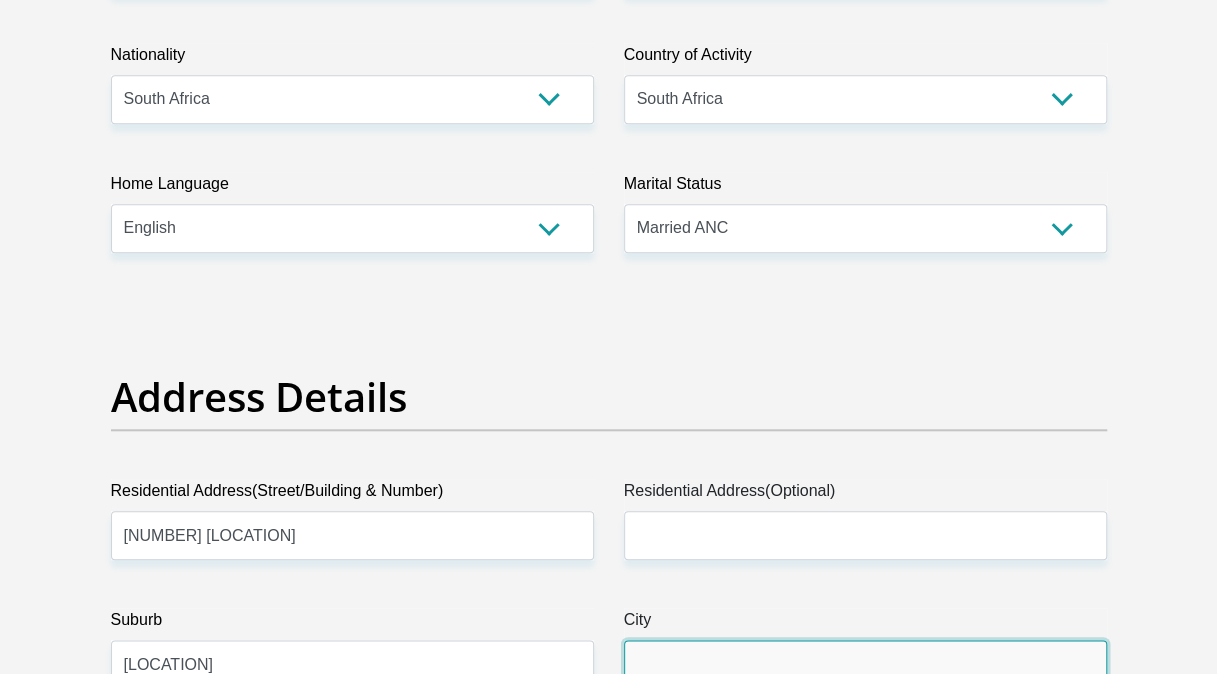 click on "City" at bounding box center (865, 664) 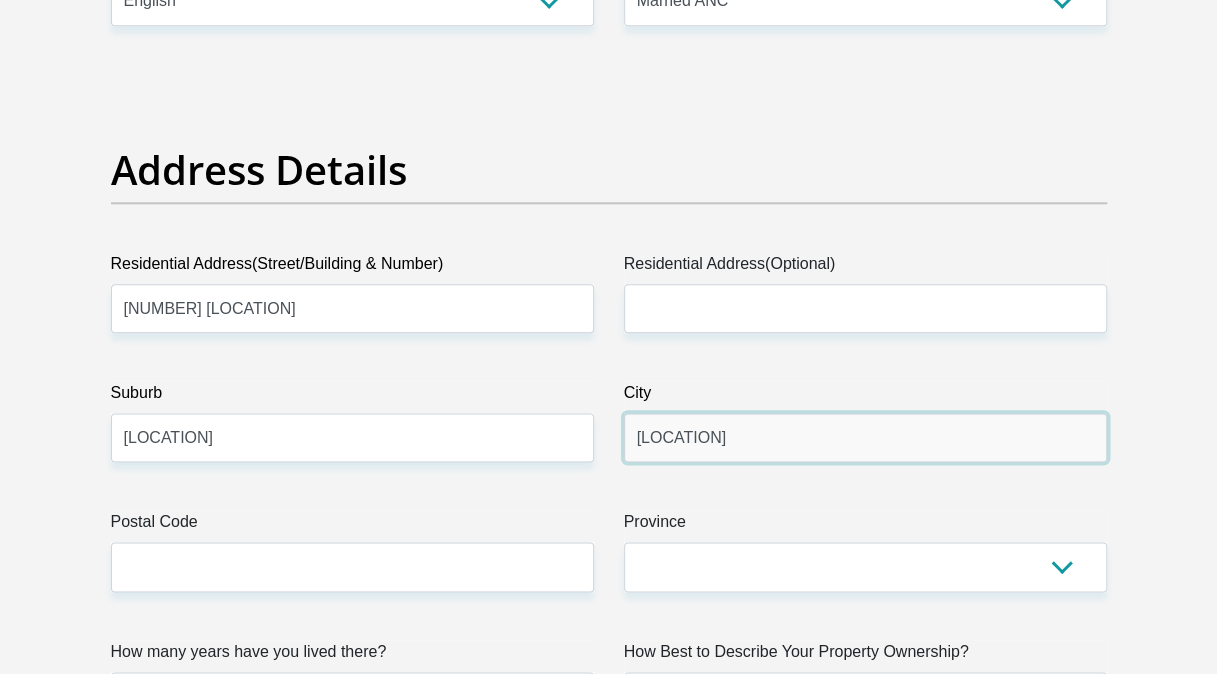 scroll, scrollTop: 1133, scrollLeft: 0, axis: vertical 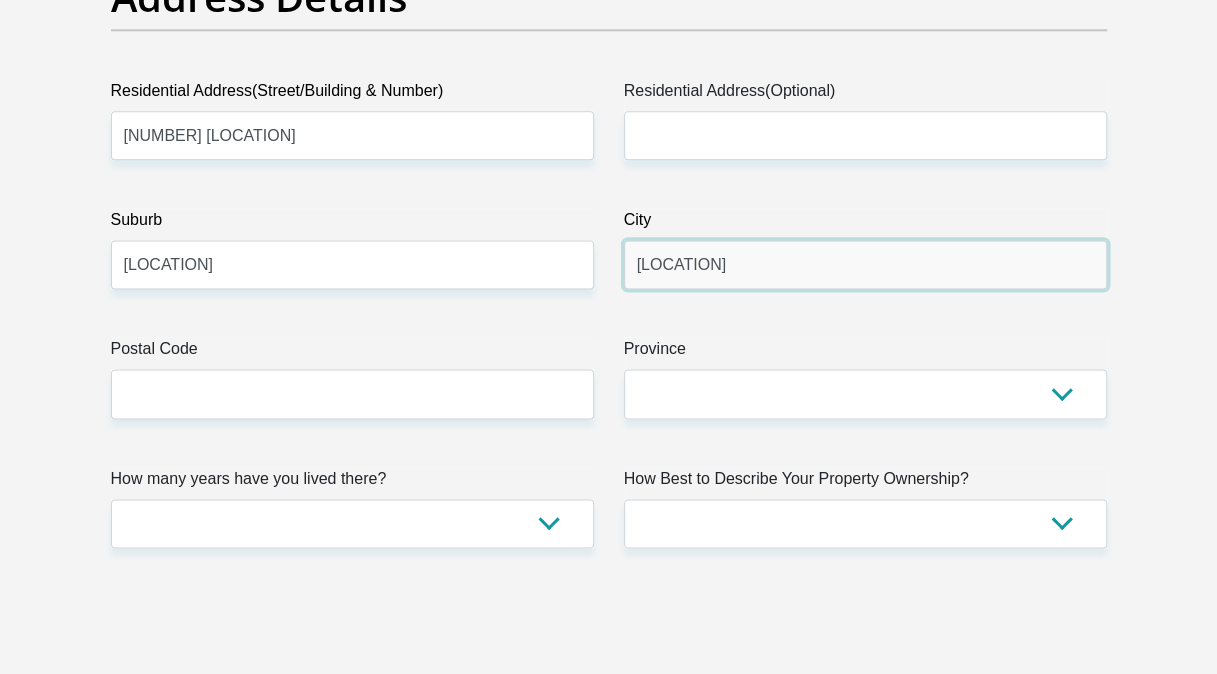 type on "[LOCATION]" 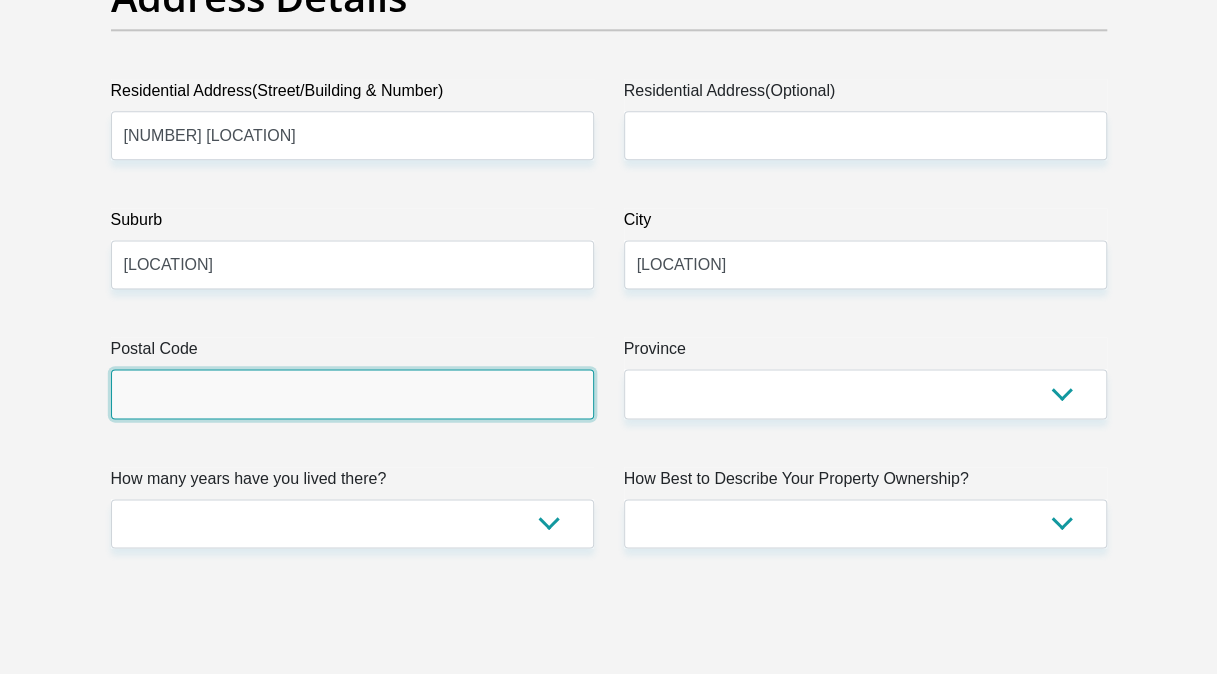click on "Postal Code" at bounding box center [352, 393] 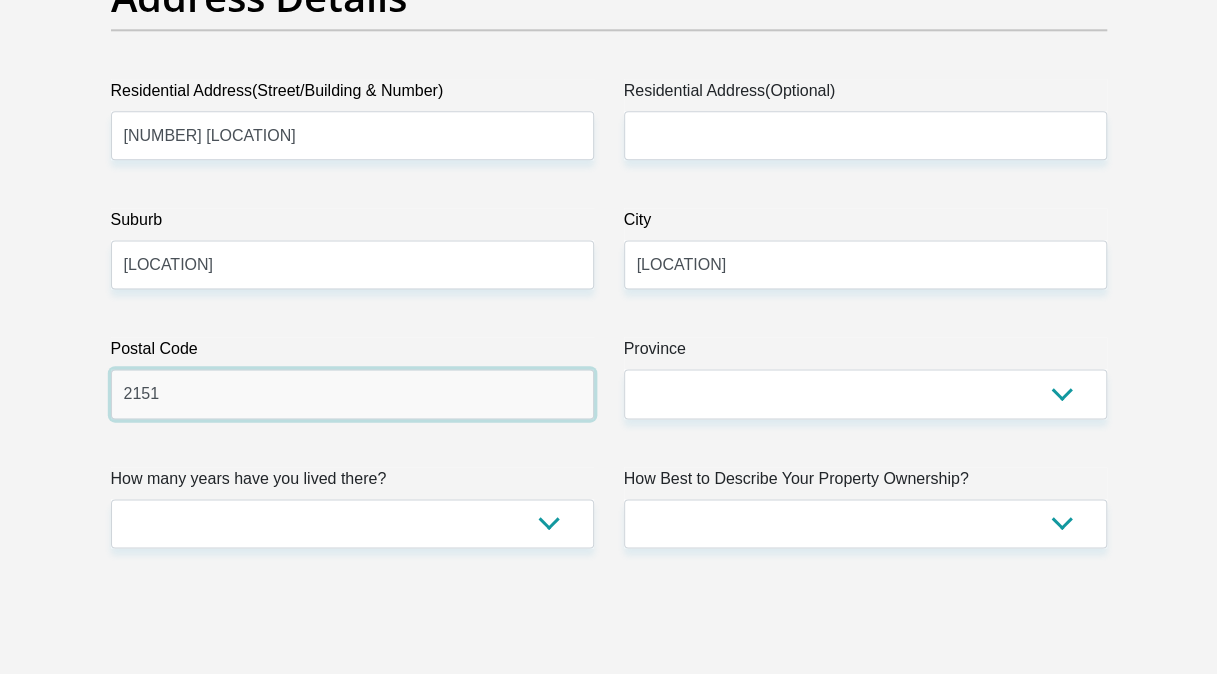 type on "2151" 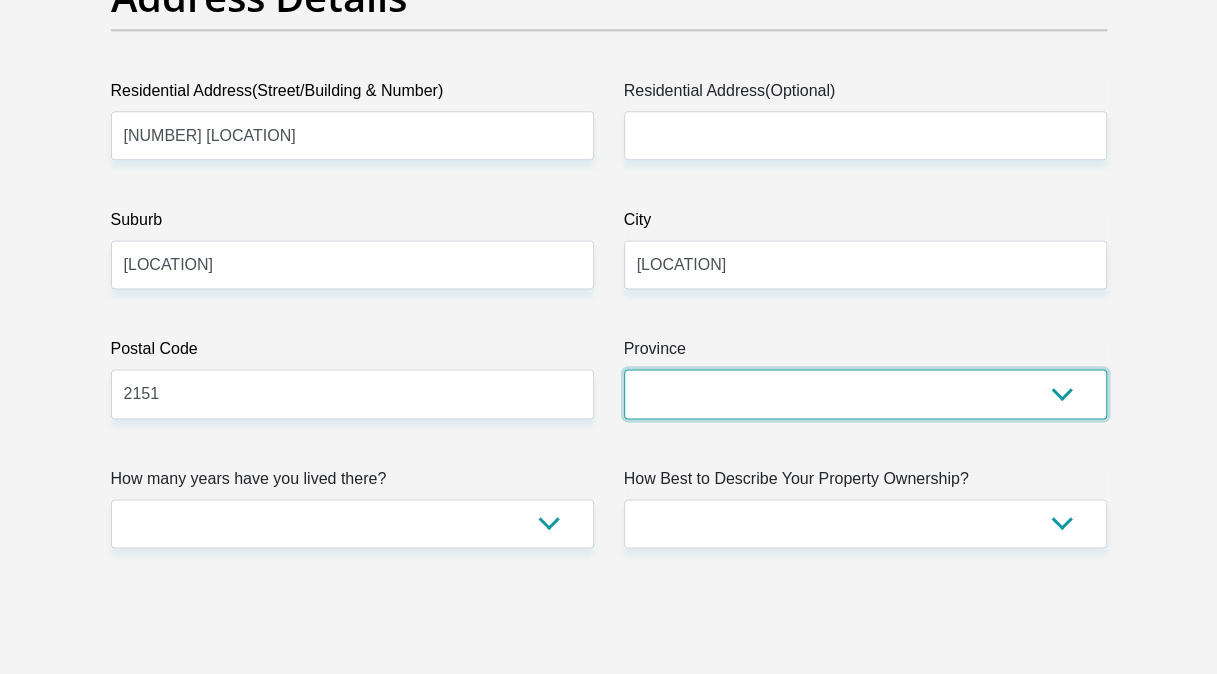click on "Eastern Cape
Free State
Gauteng
KwaZulu-Natal
Limpopo
Mpumalanga
Northern Cape
North West
Western Cape" at bounding box center [865, 393] 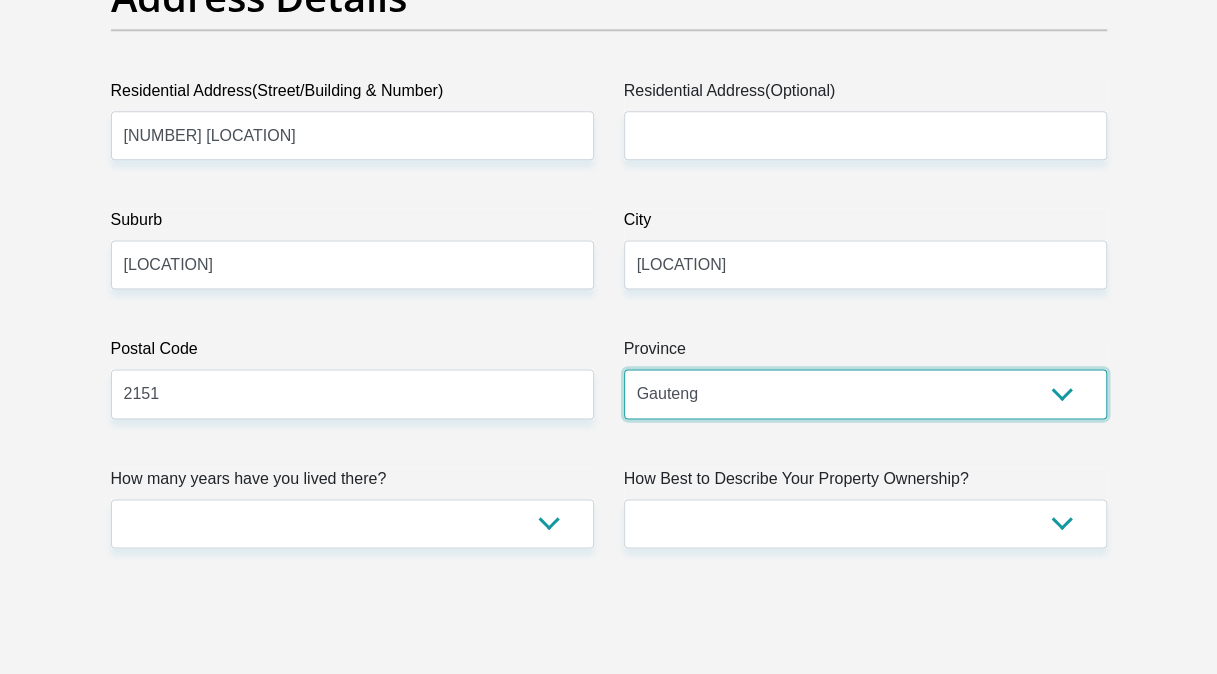 click on "Eastern Cape
Free State
Gauteng
KwaZulu-Natal
Limpopo
Mpumalanga
Northern Cape
North West
Western Cape" at bounding box center (865, 393) 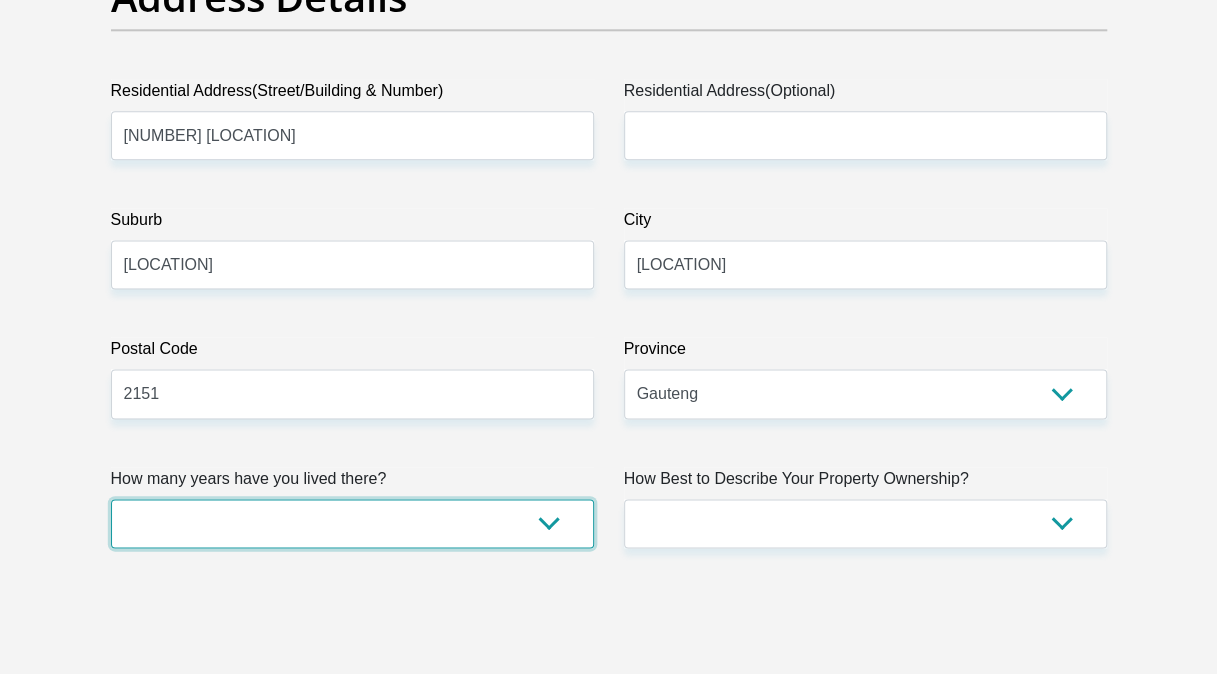 click on "less than 1 year
1-3 years
3-5 years
5+ years" at bounding box center [352, 523] 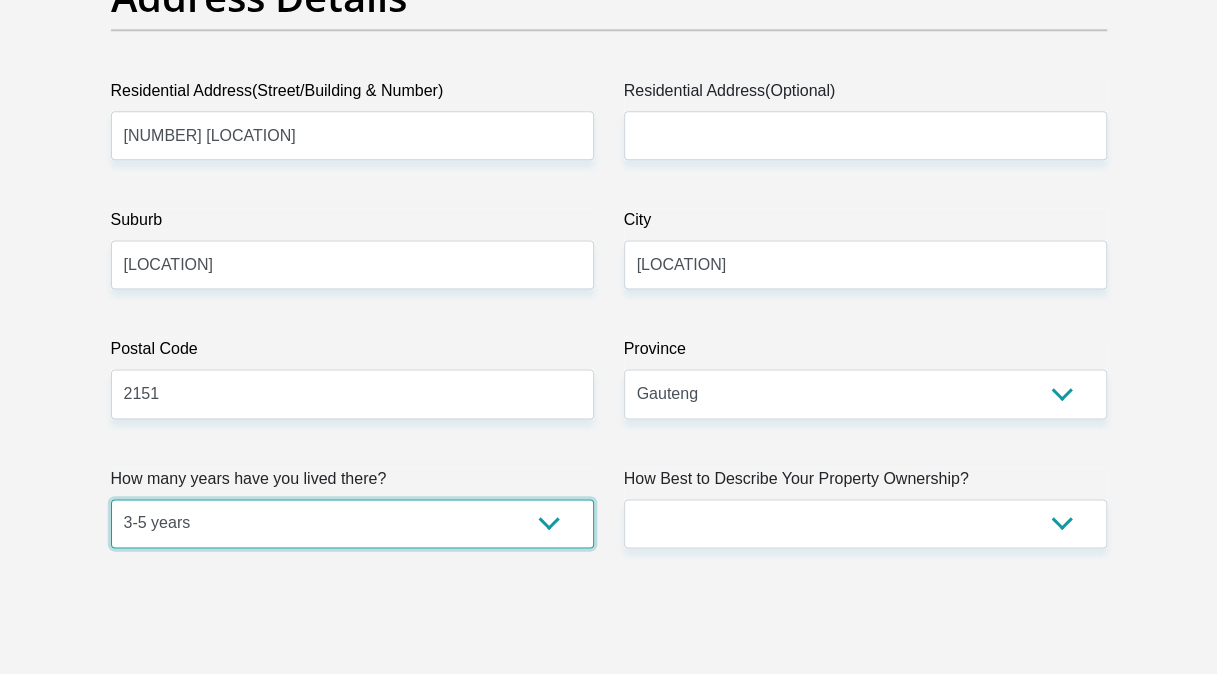click on "less than 1 year
1-3 years
3-5 years
5+ years" at bounding box center (352, 523) 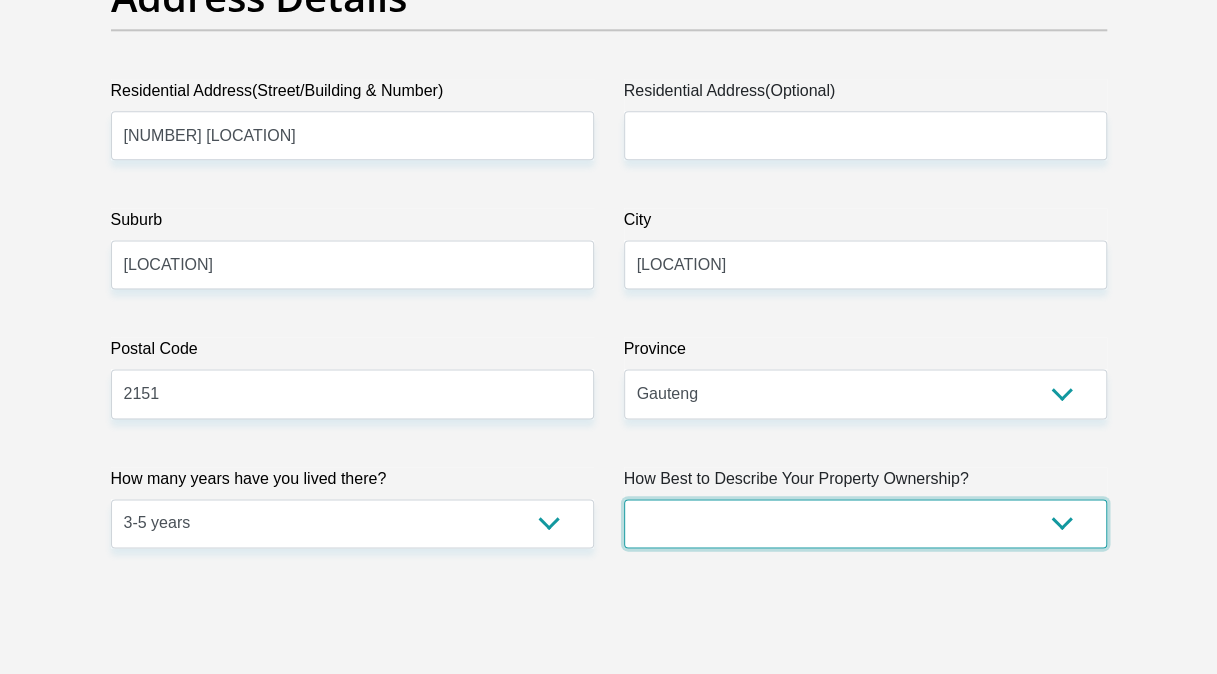 click on "Owned
Rented
Family Owned
Company Dwelling" at bounding box center (865, 523) 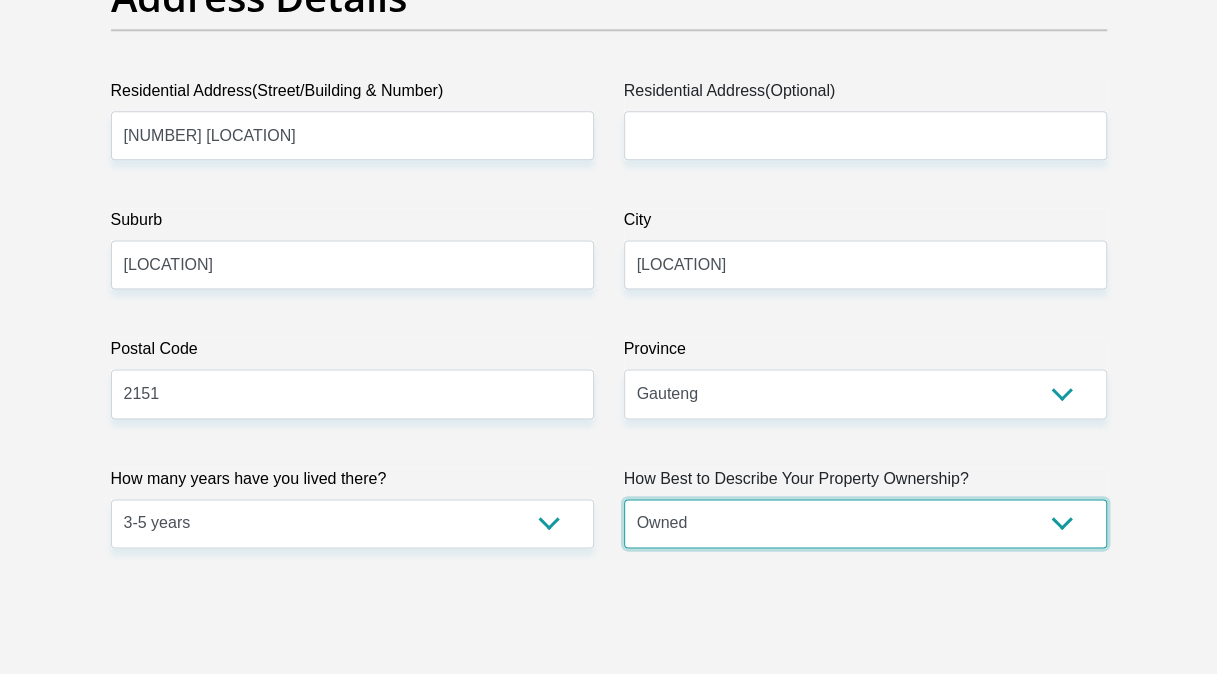 click on "Owned
Rented
Family Owned
Company Dwelling" at bounding box center (865, 523) 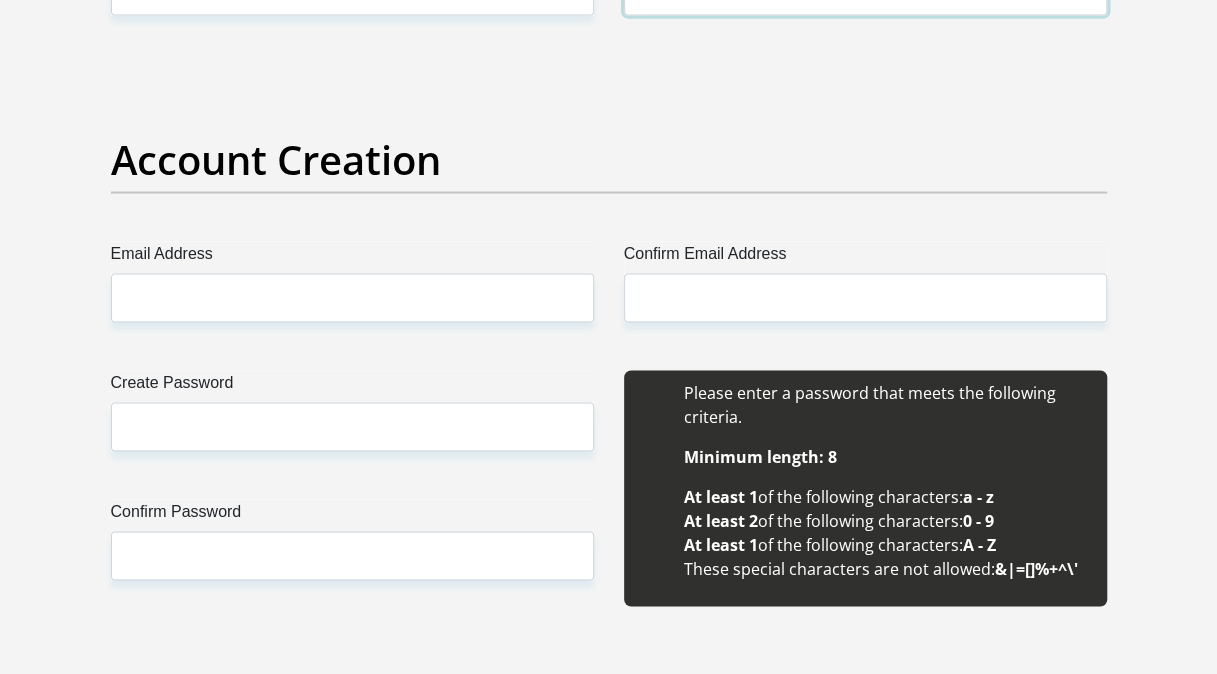 scroll, scrollTop: 1706, scrollLeft: 0, axis: vertical 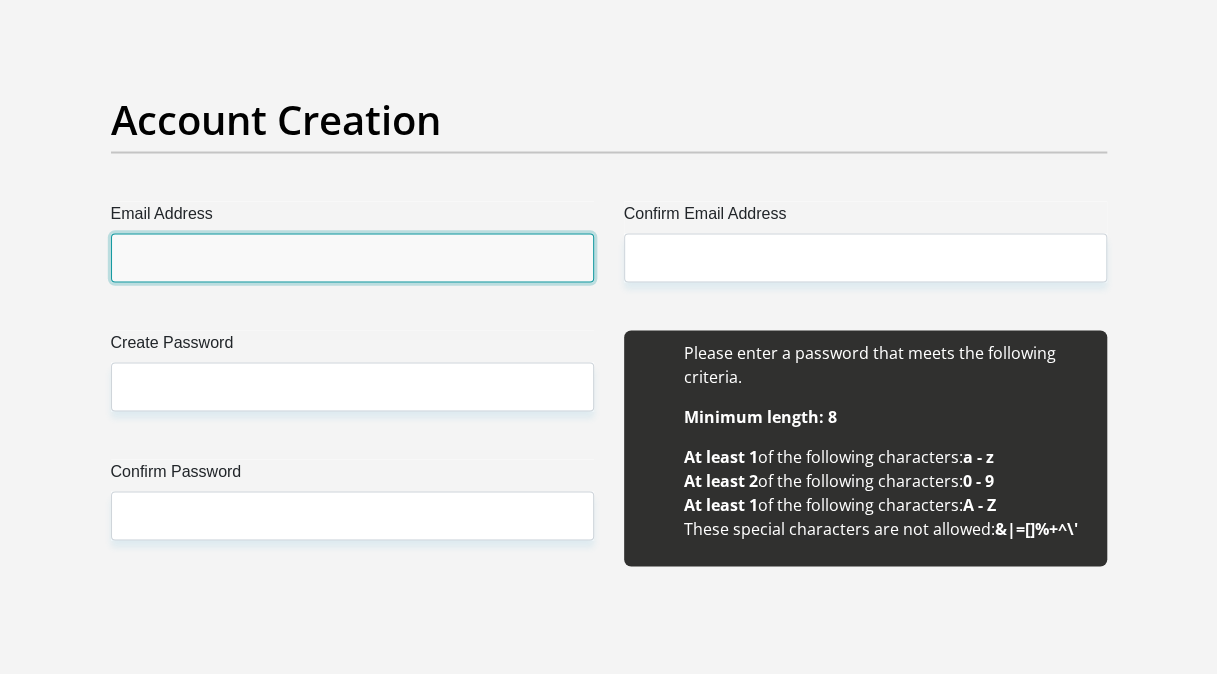 click on "Email Address" at bounding box center (352, 257) 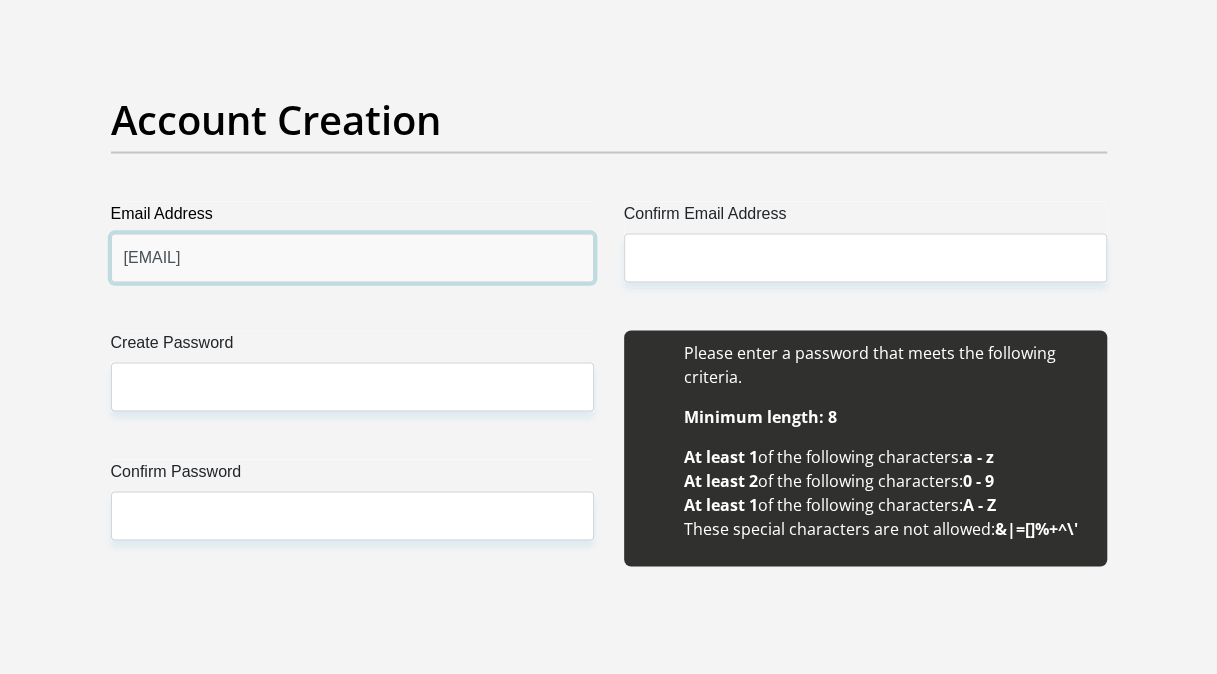 type on "[EMAIL]" 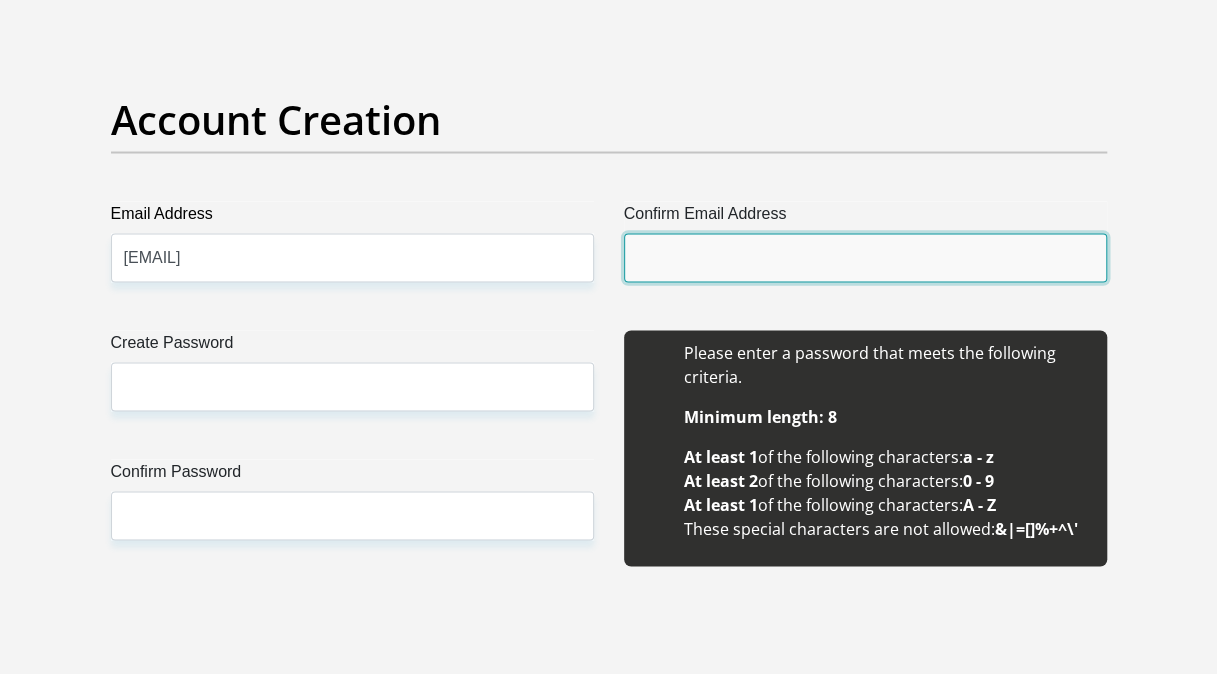 click on "Confirm Email Address" at bounding box center (865, 257) 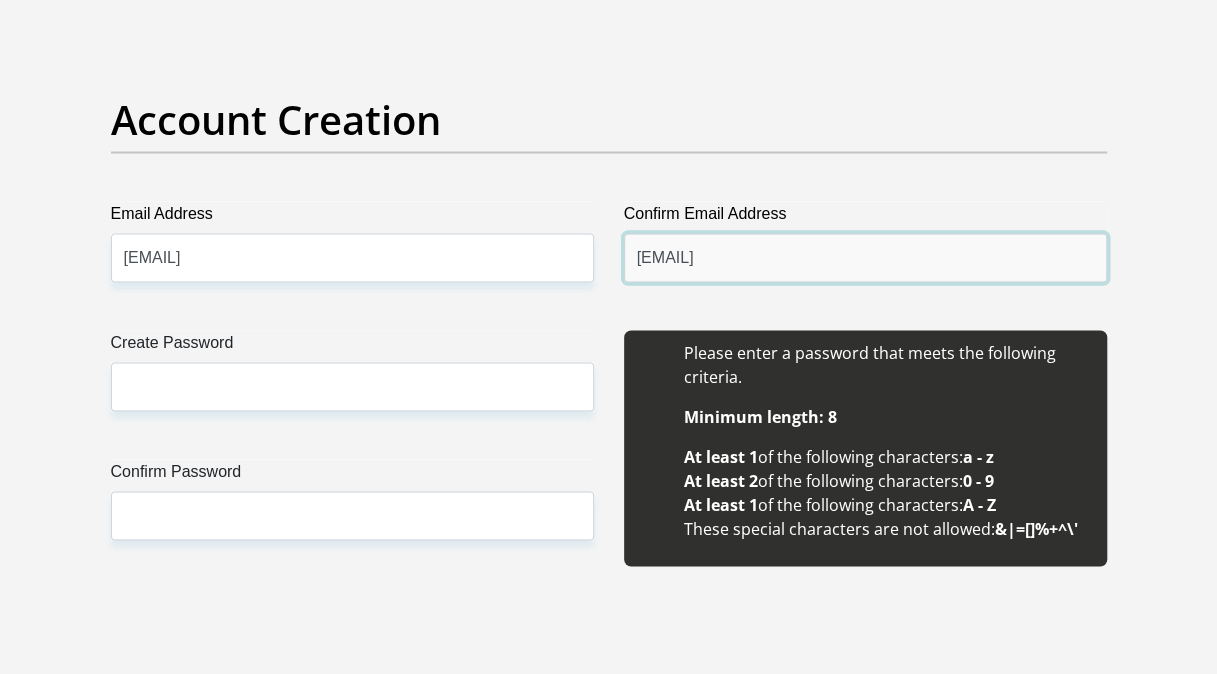 type on "[EMAIL]" 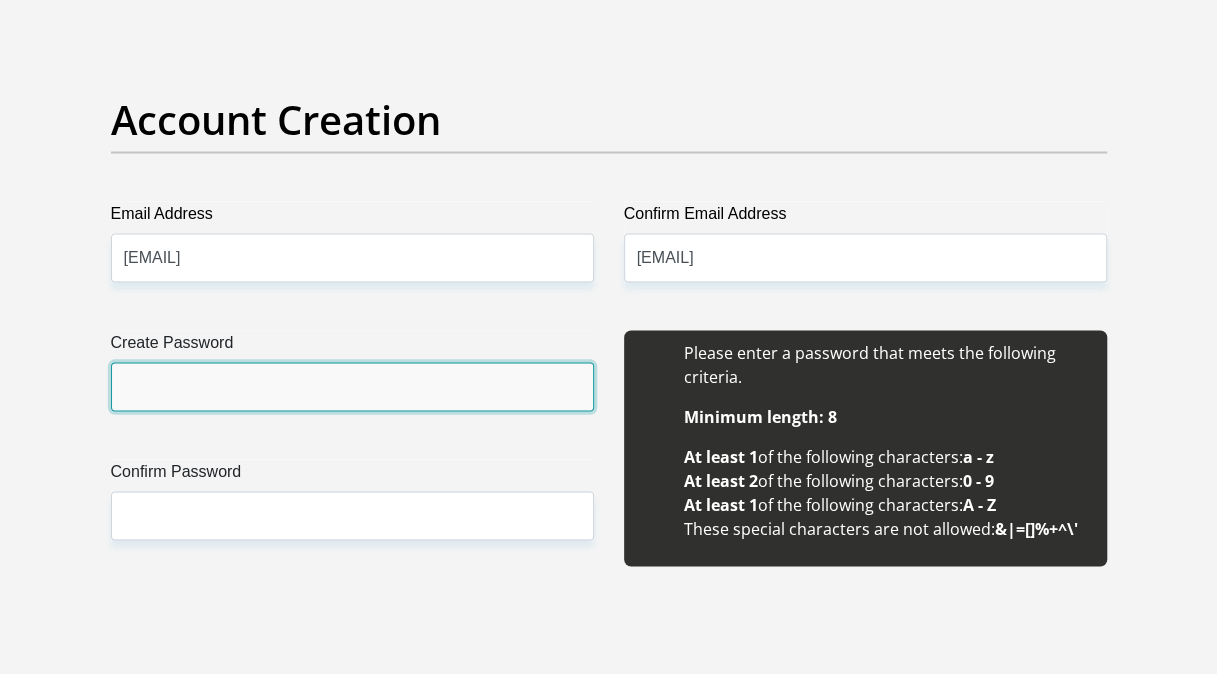 click on "Create Password" at bounding box center [352, 386] 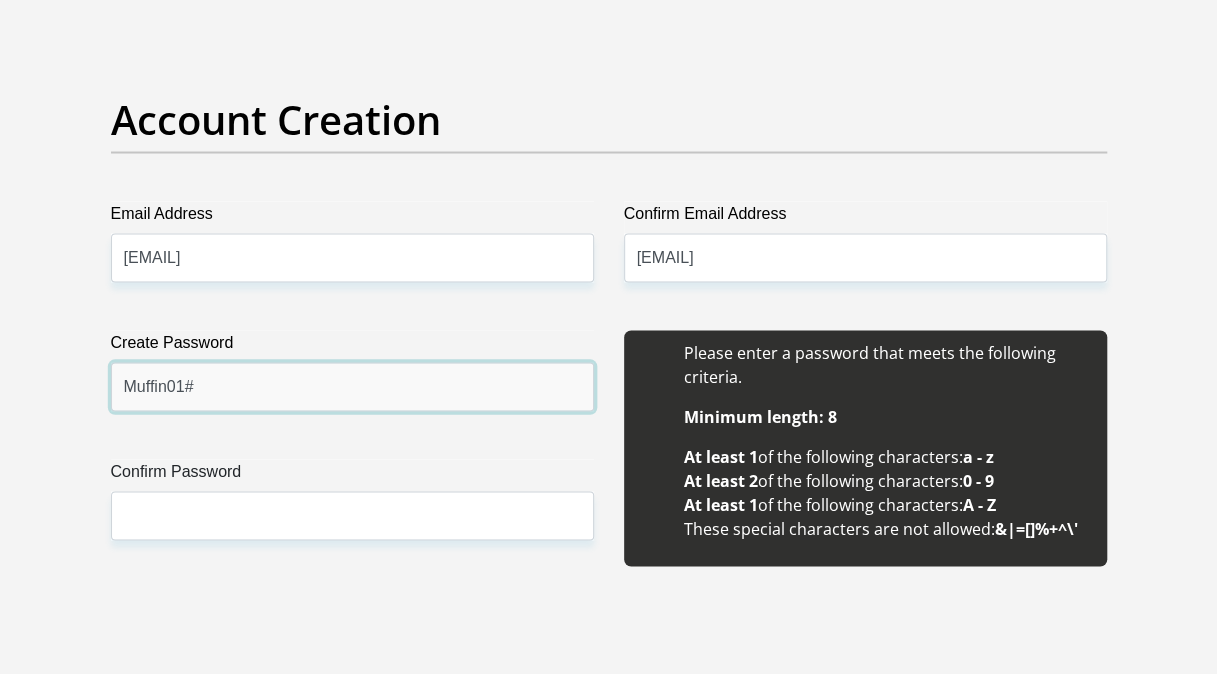 type on "Muffin01#" 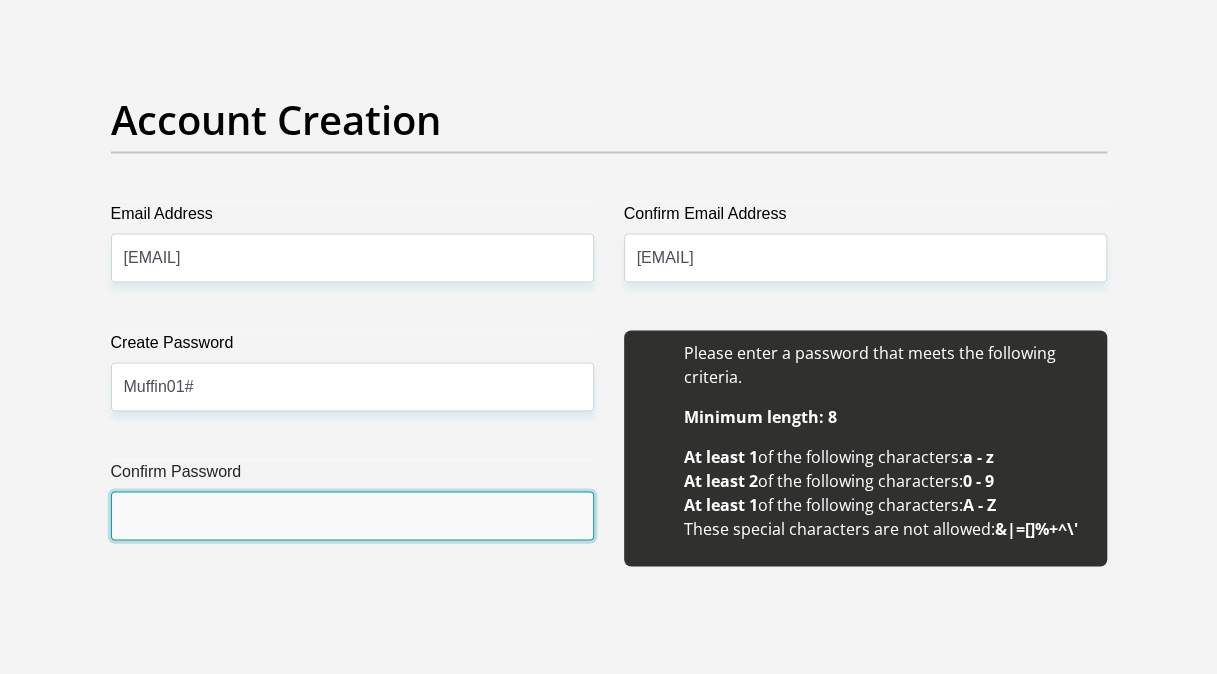 click on "Confirm Password" at bounding box center (352, 515) 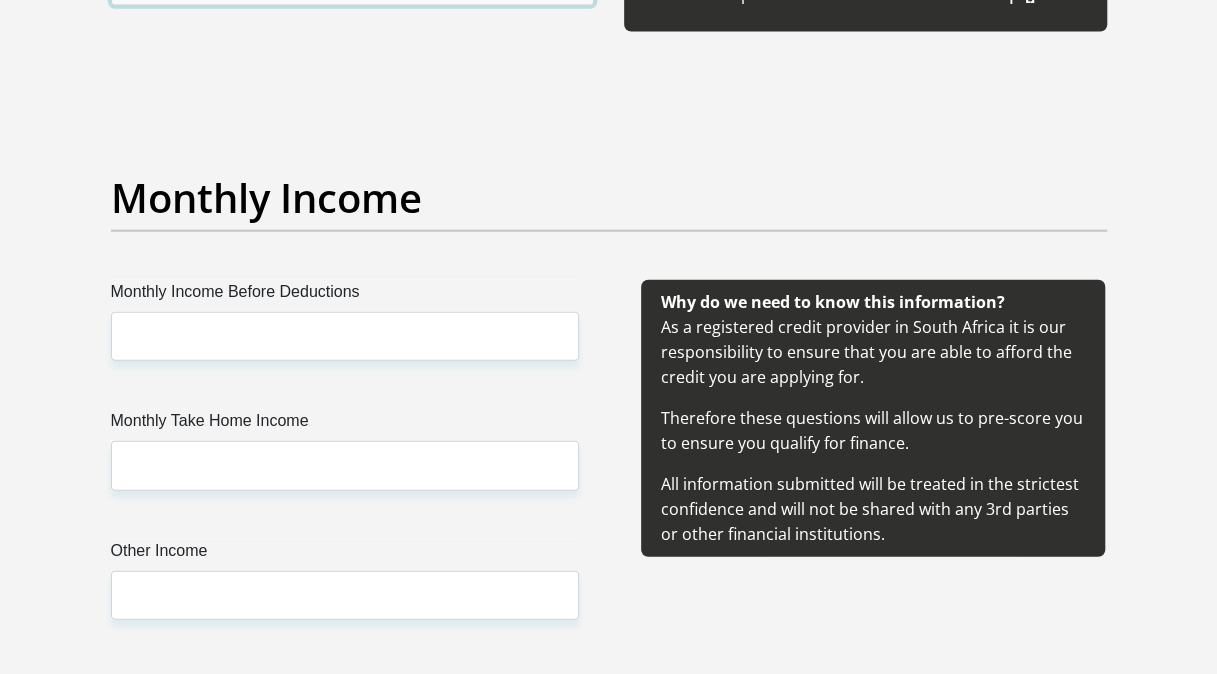 scroll, scrollTop: 2333, scrollLeft: 0, axis: vertical 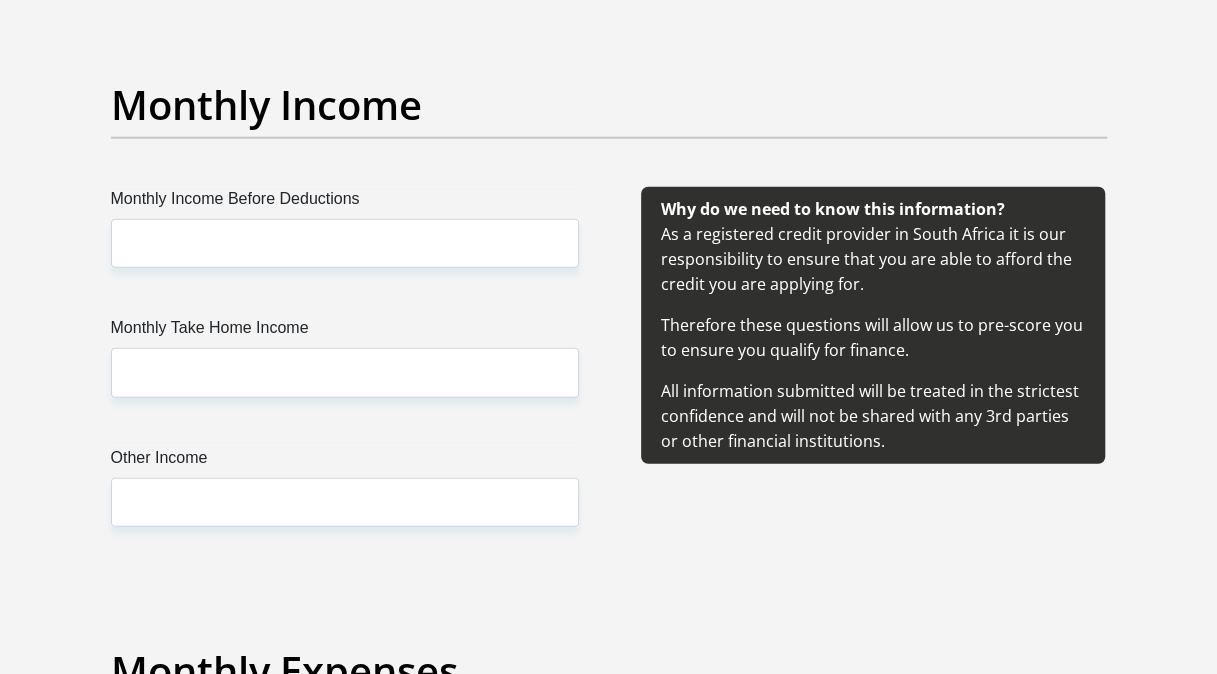 type on "Muffin01#" 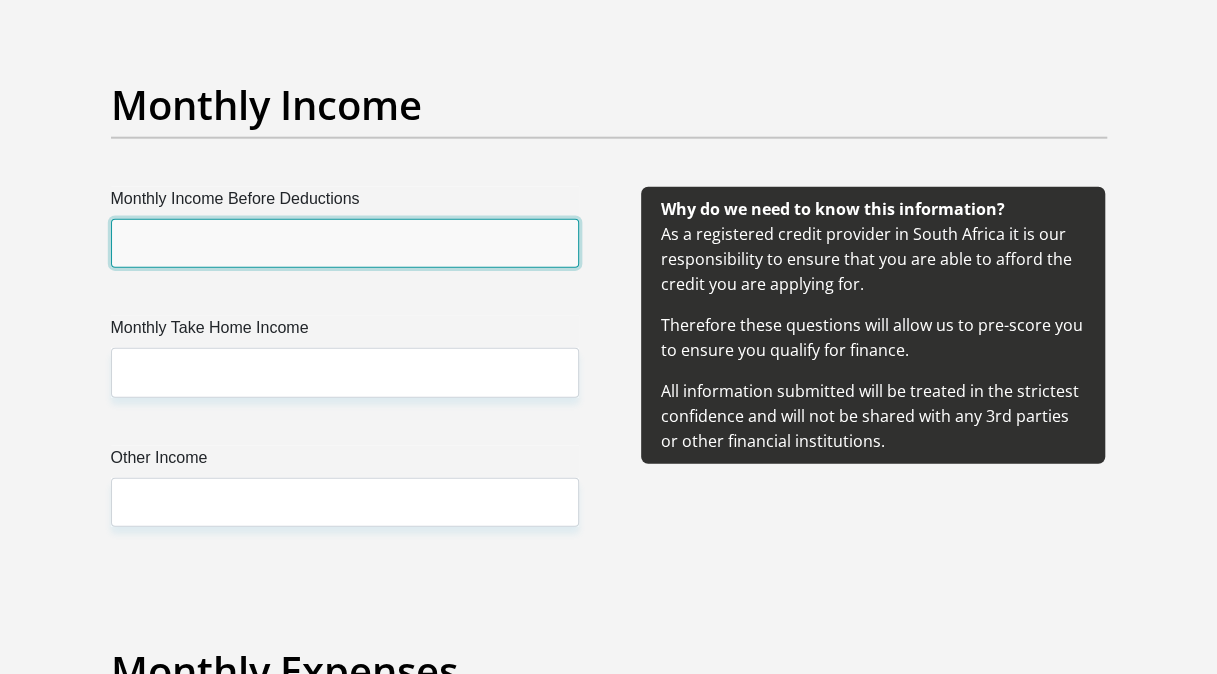 click on "Monthly Income Before Deductions" at bounding box center (345, 243) 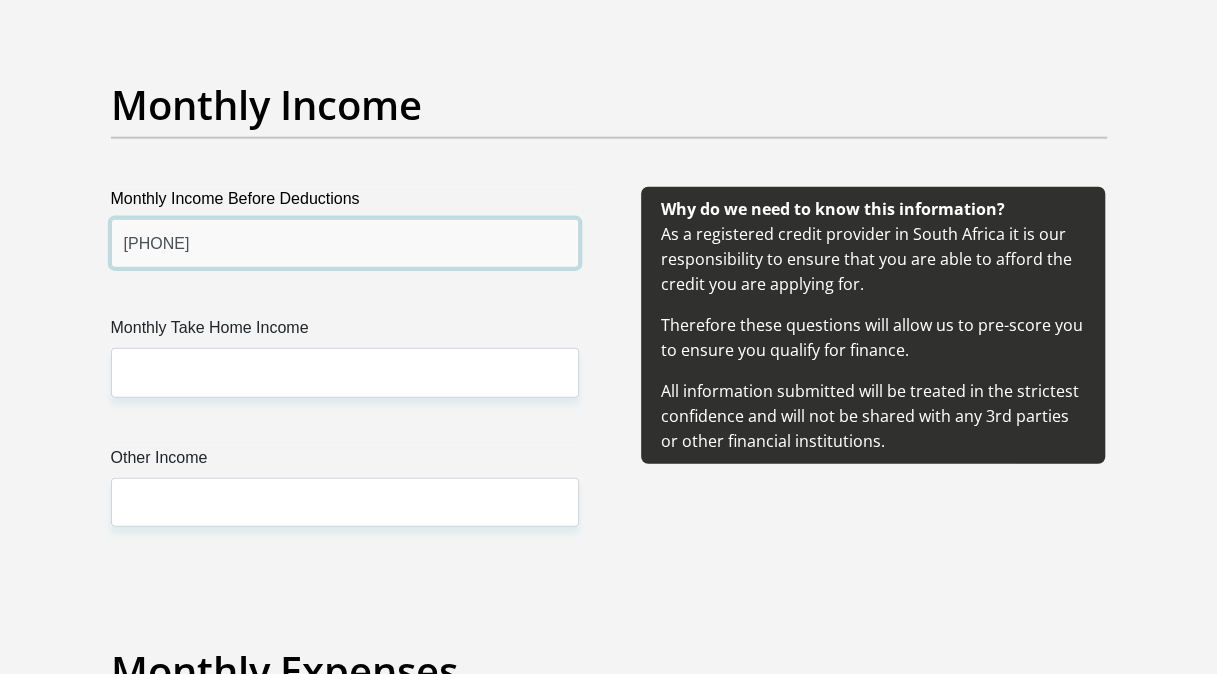 type on "[PHONE]" 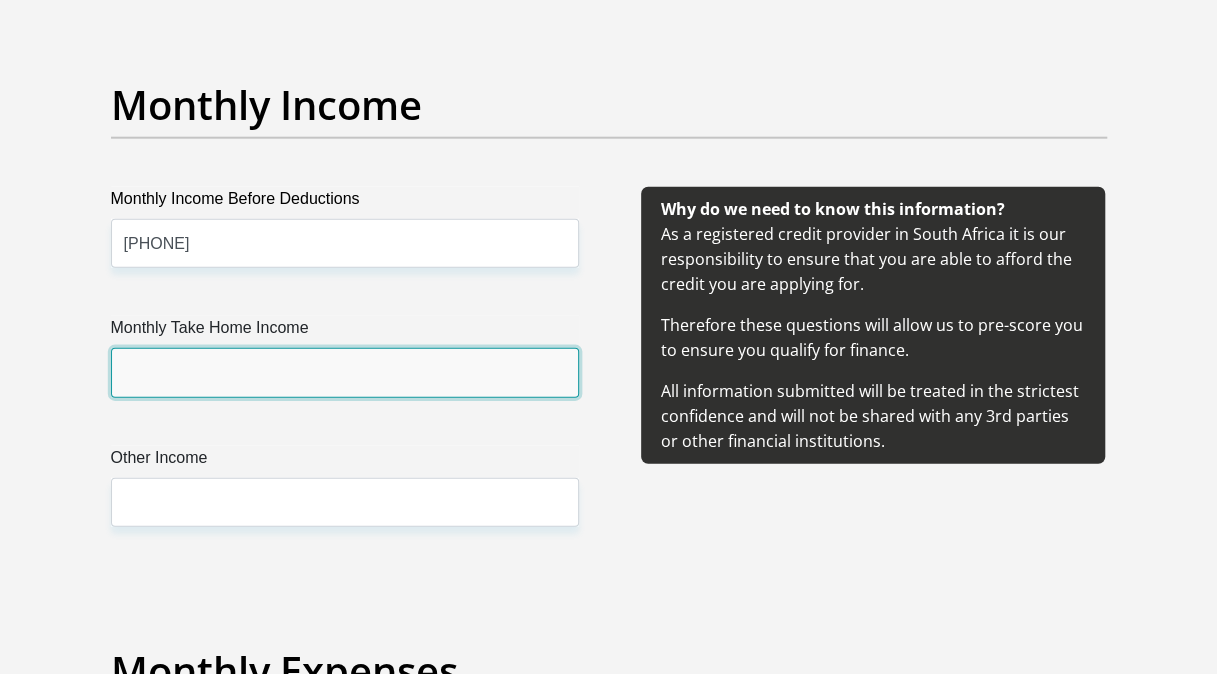 click on "Monthly Take Home Income" at bounding box center [345, 372] 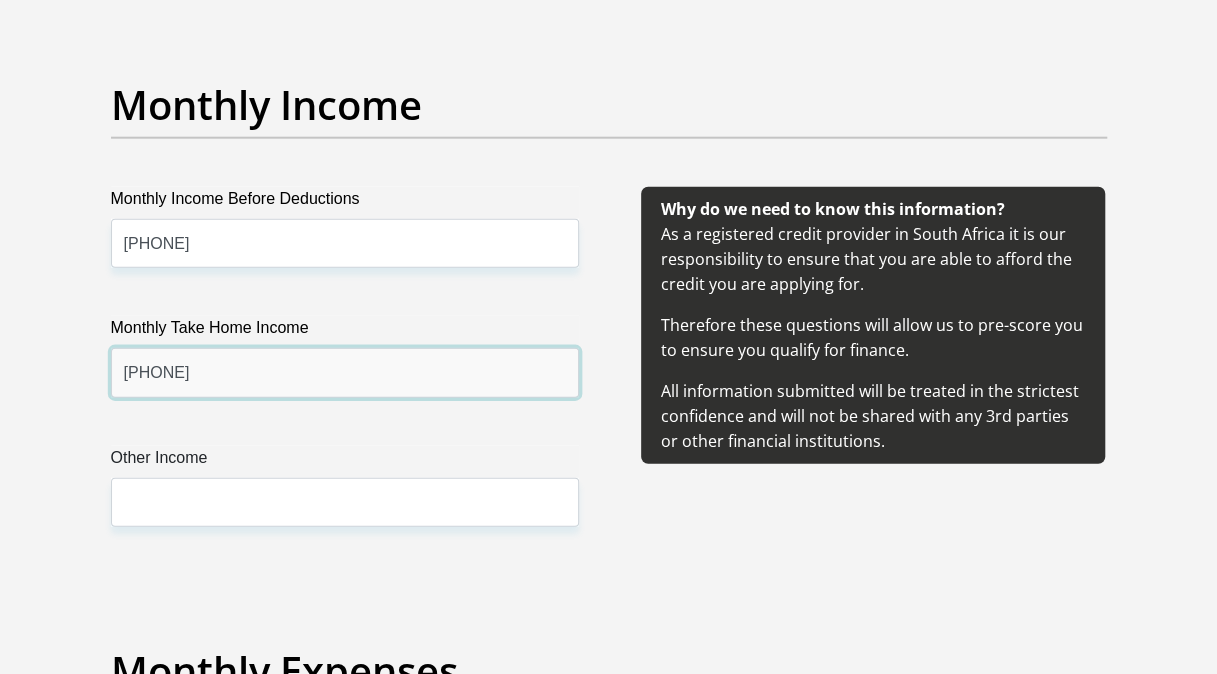 type on "[PHONE]" 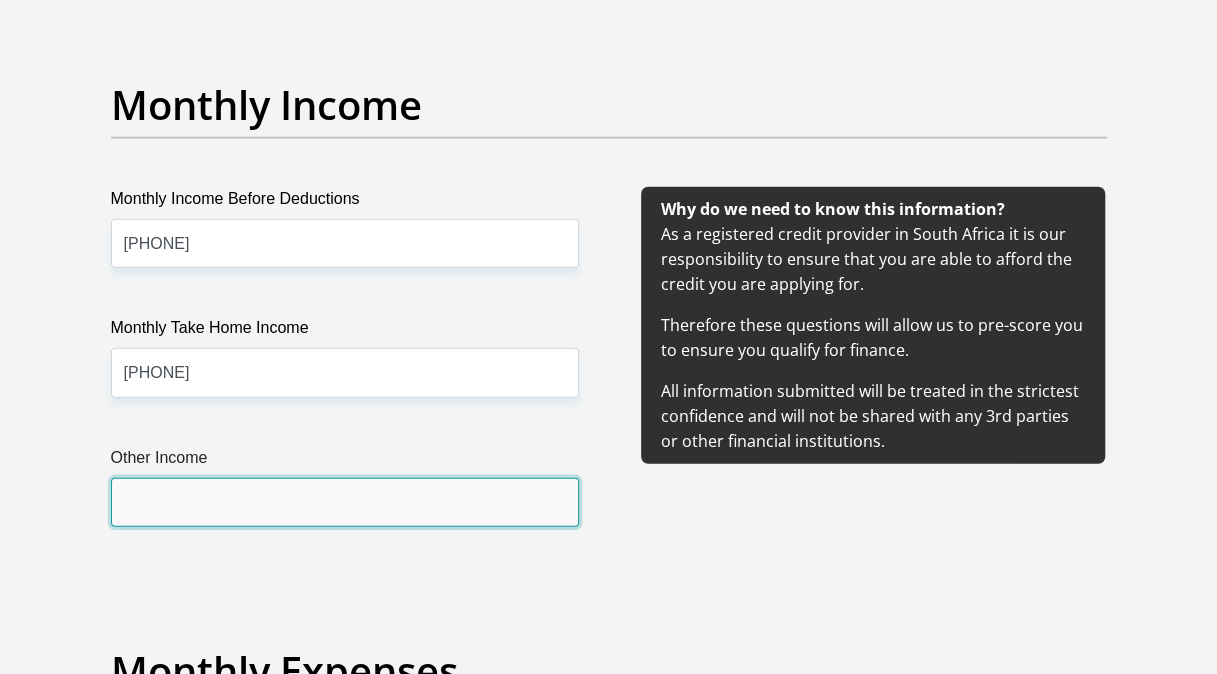 click on "Other Income" at bounding box center [345, 502] 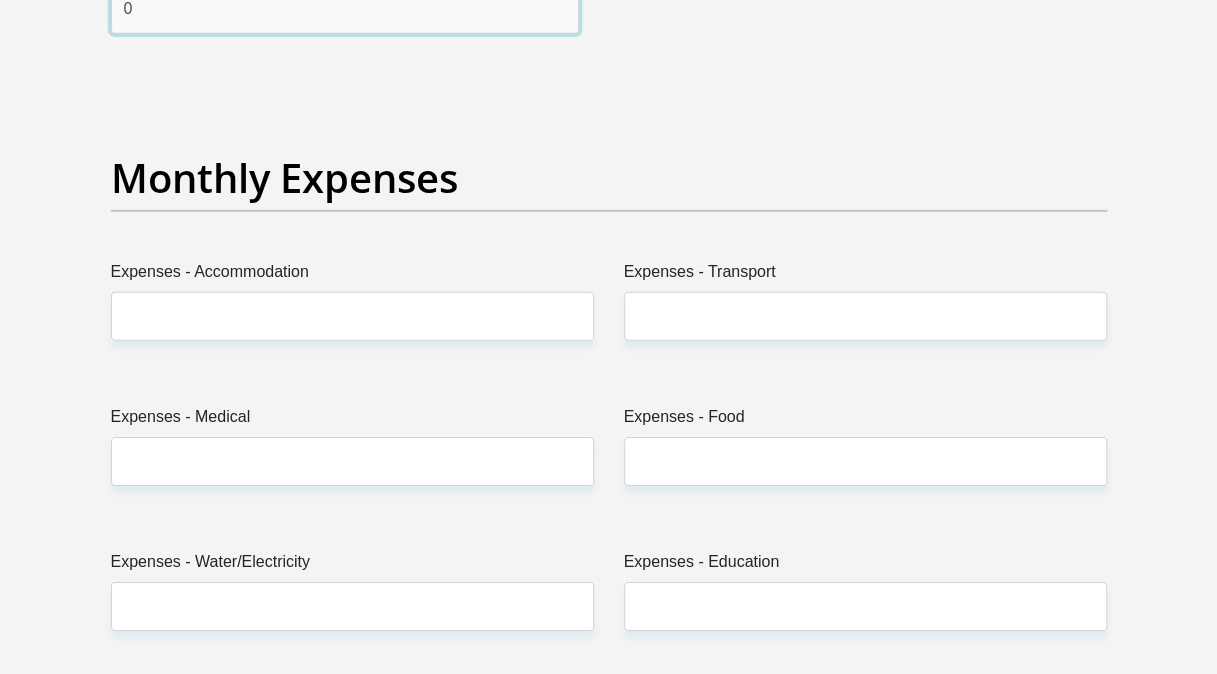 scroll, scrollTop: 2853, scrollLeft: 0, axis: vertical 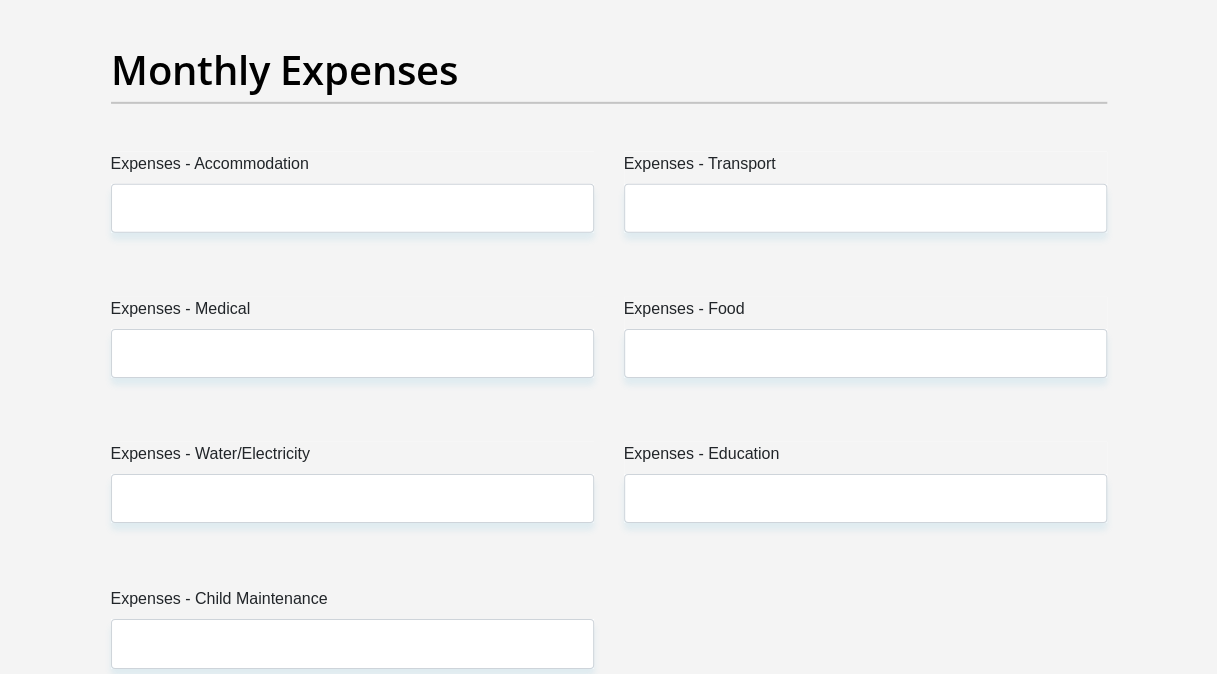 type on "0" 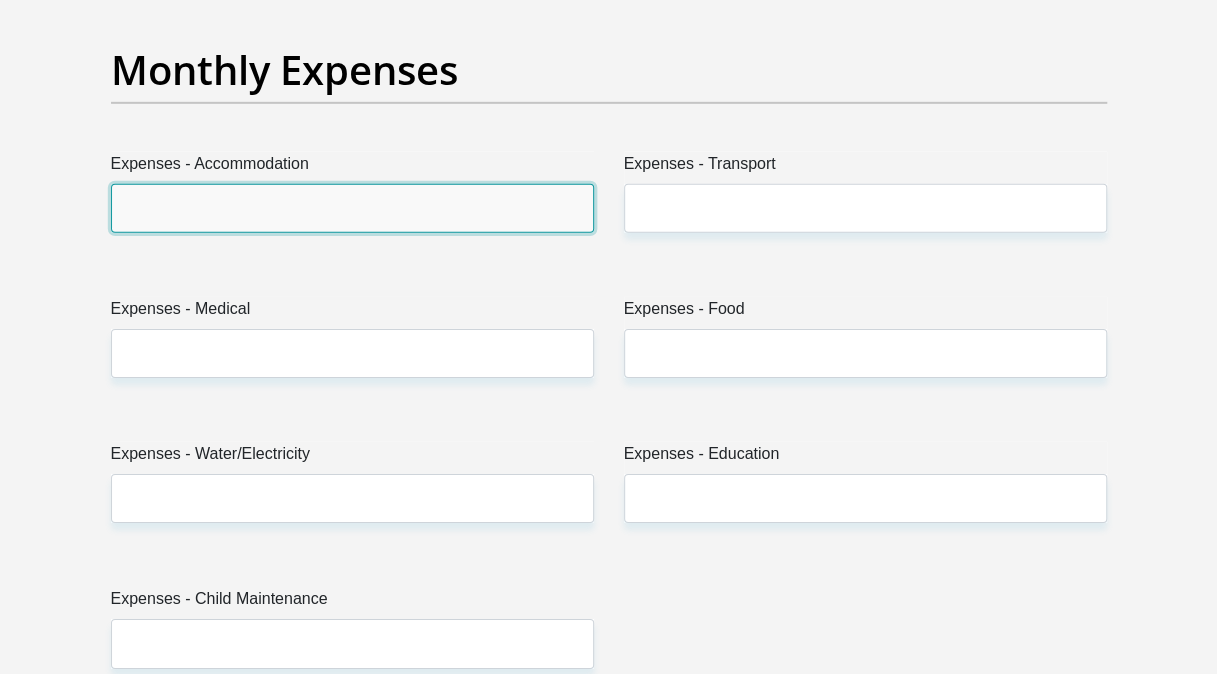 click on "Expenses - Accommodation" at bounding box center [352, 208] 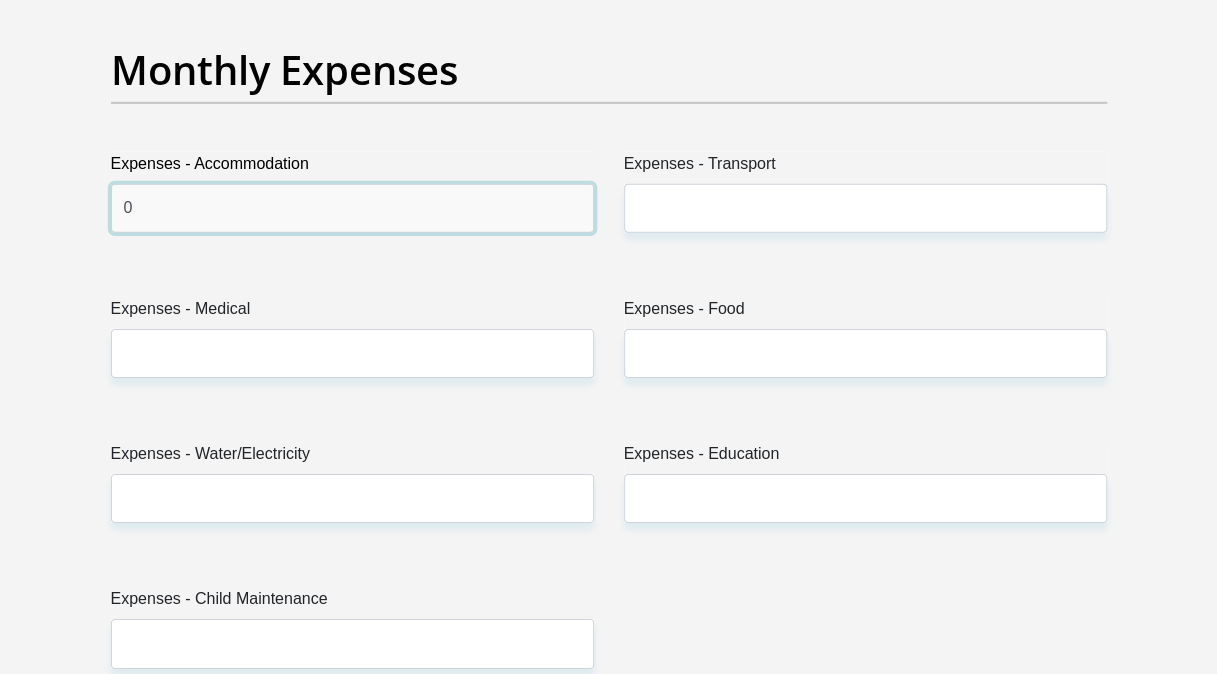 type on "0" 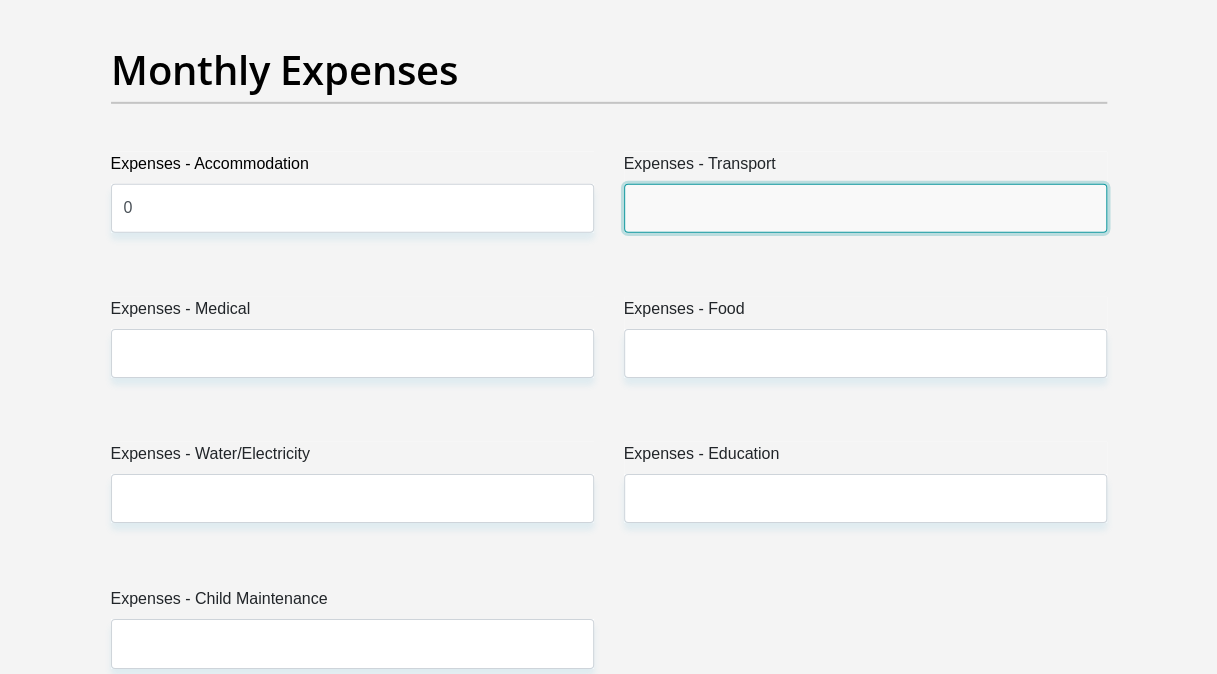 click on "Expenses - Transport" at bounding box center (865, 208) 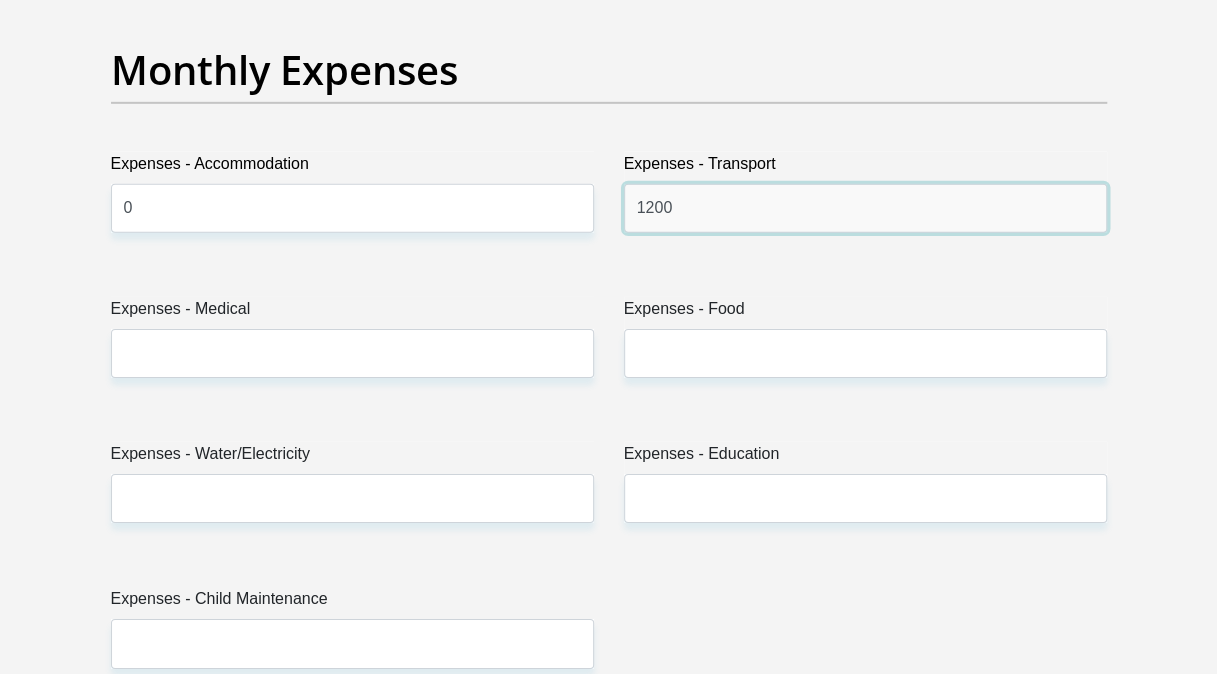 type on "1200" 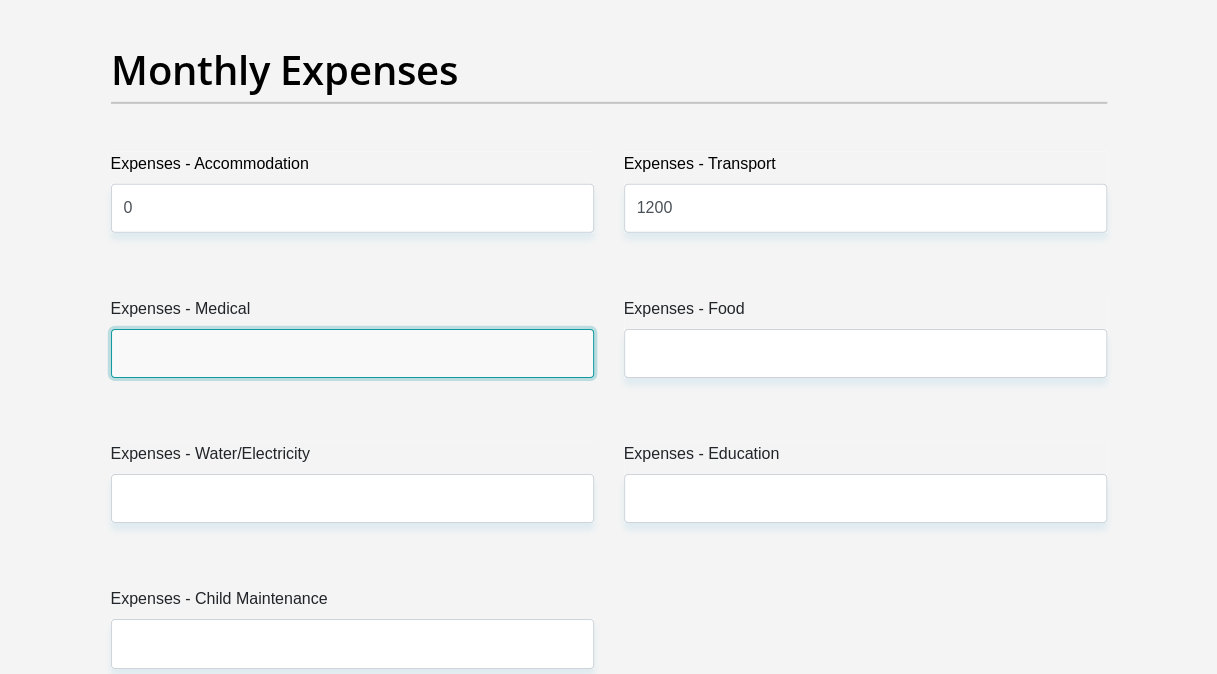 click on "Expenses - Medical" at bounding box center [352, 353] 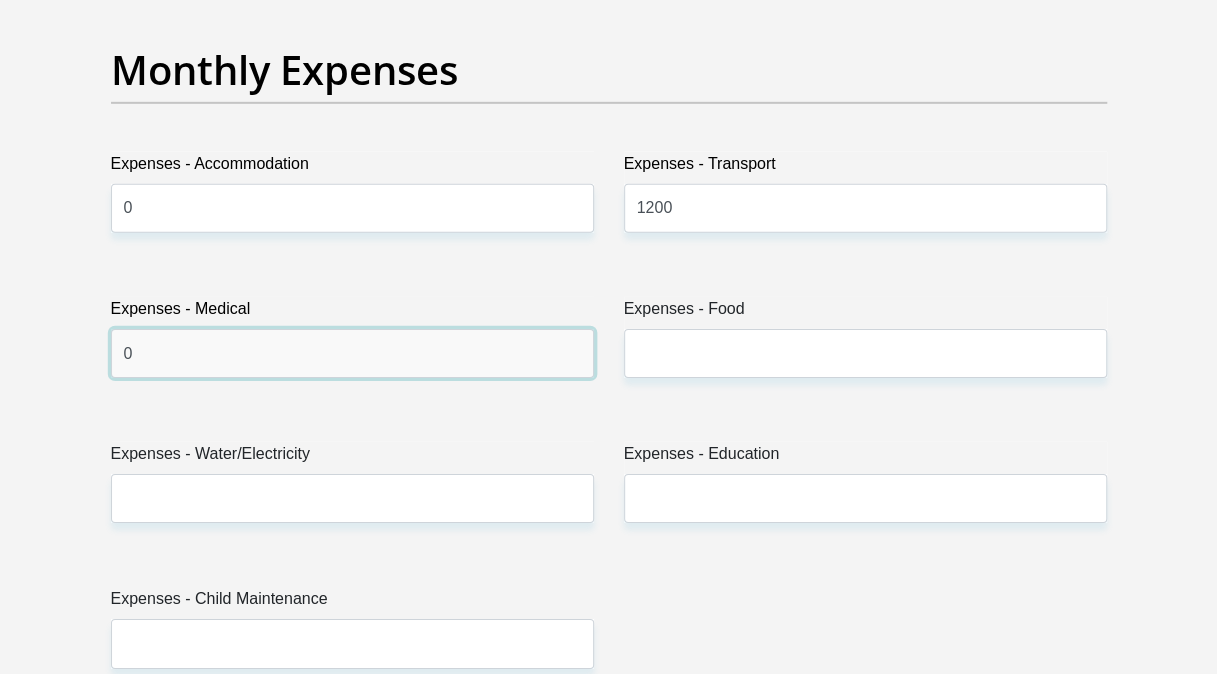 type on "0" 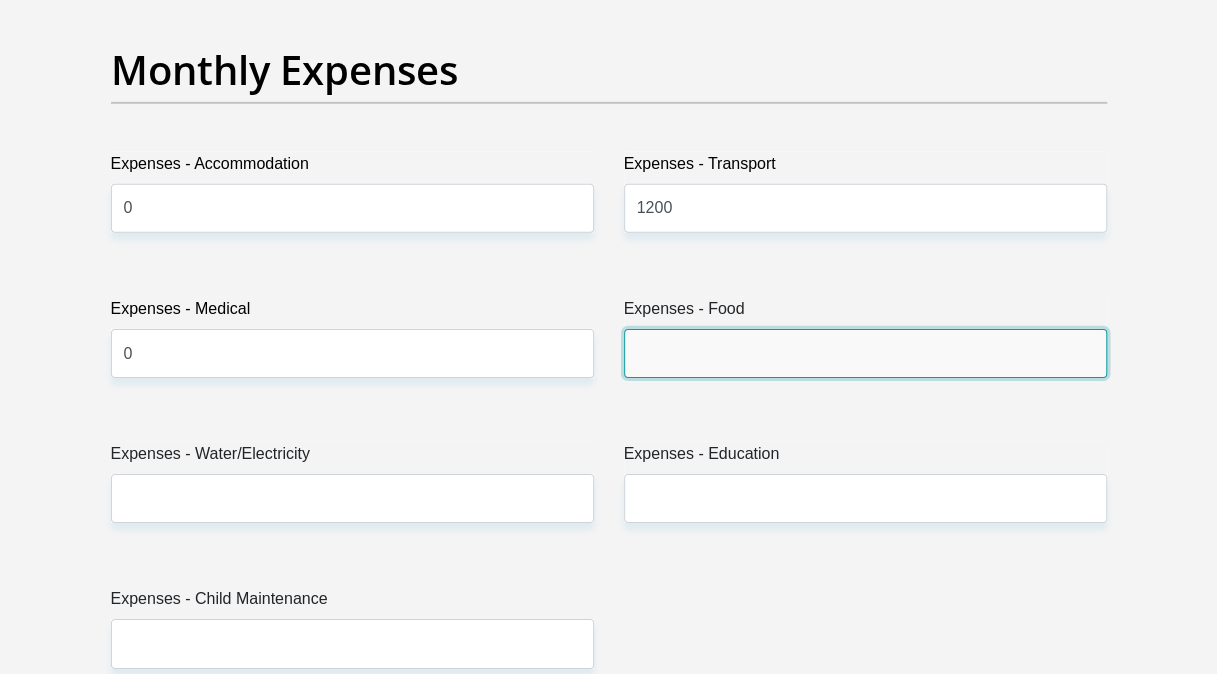 click on "Expenses - Food" at bounding box center [865, 353] 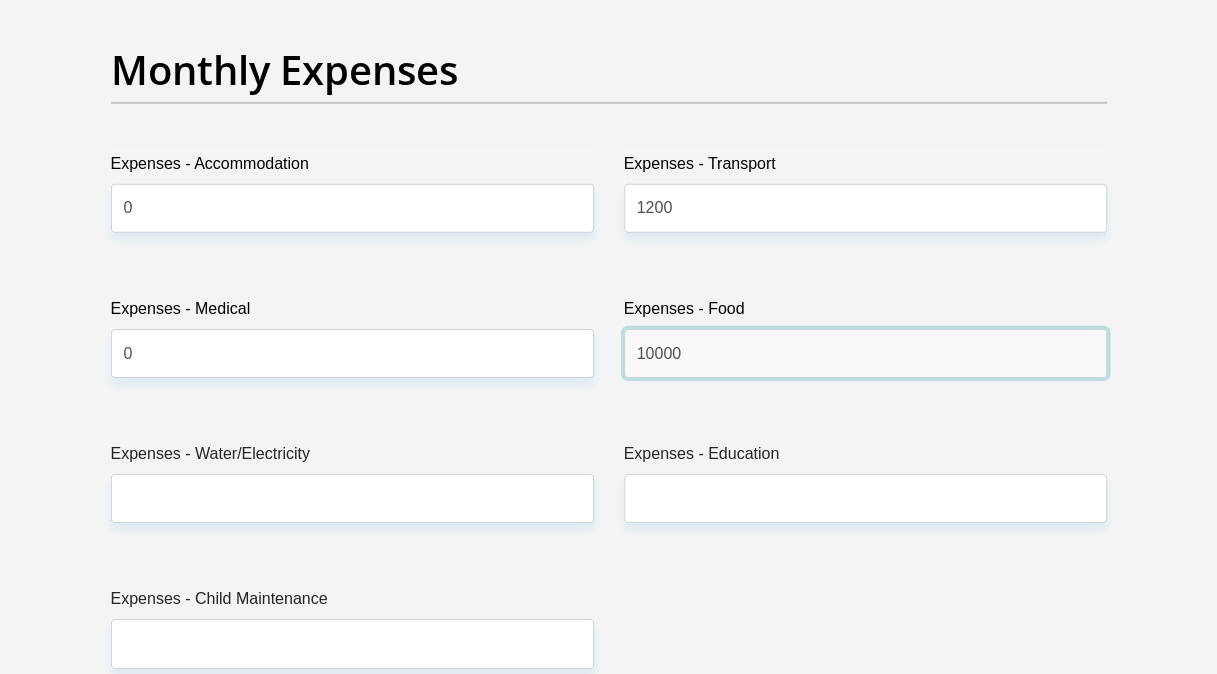 type on "10000" 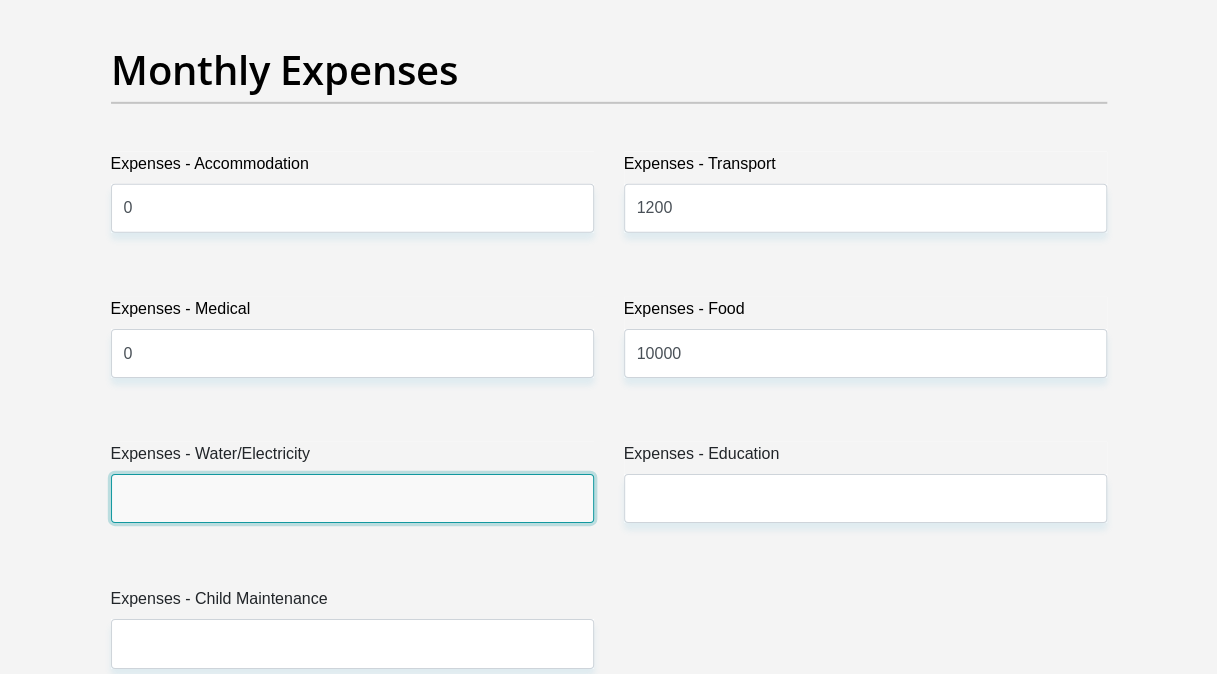 click on "Expenses - Water/Electricity" at bounding box center [352, 498] 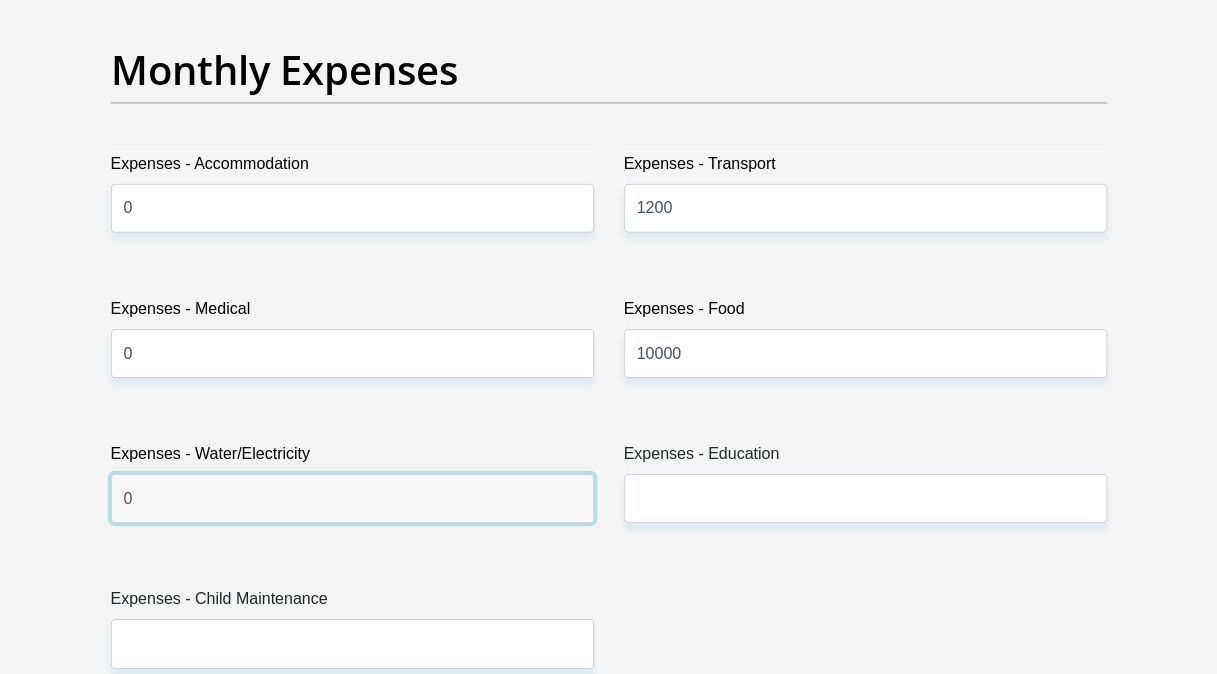 type on "0" 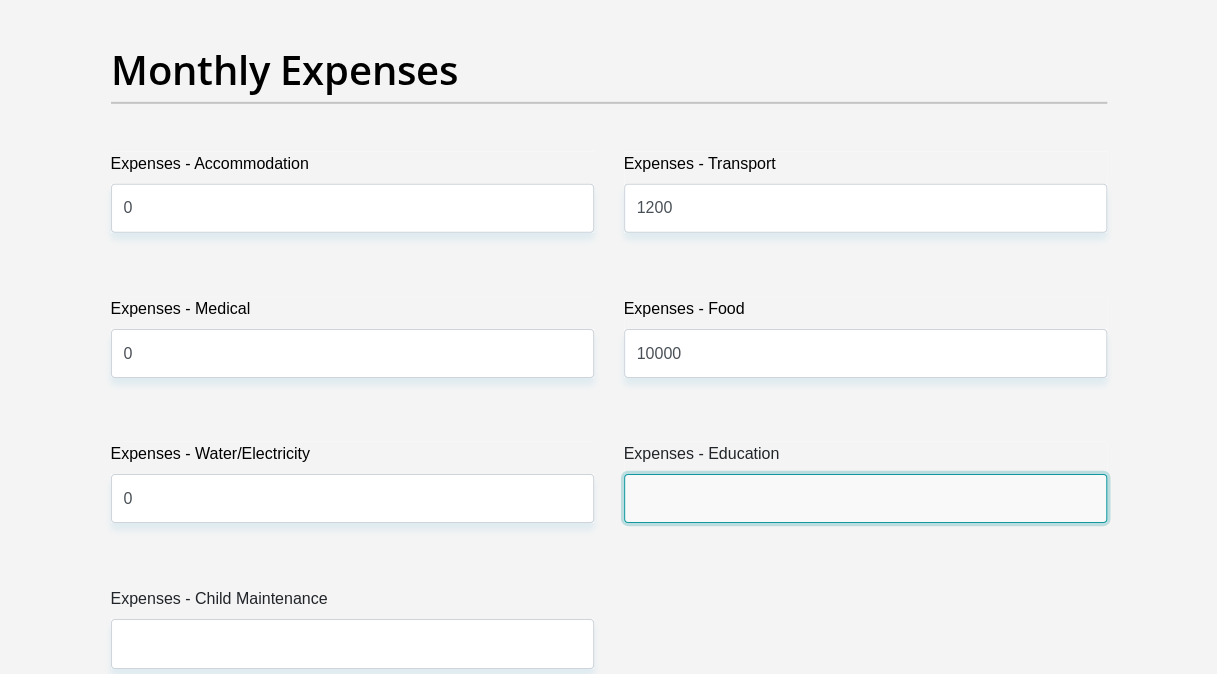 click on "Expenses - Education" at bounding box center (865, 498) 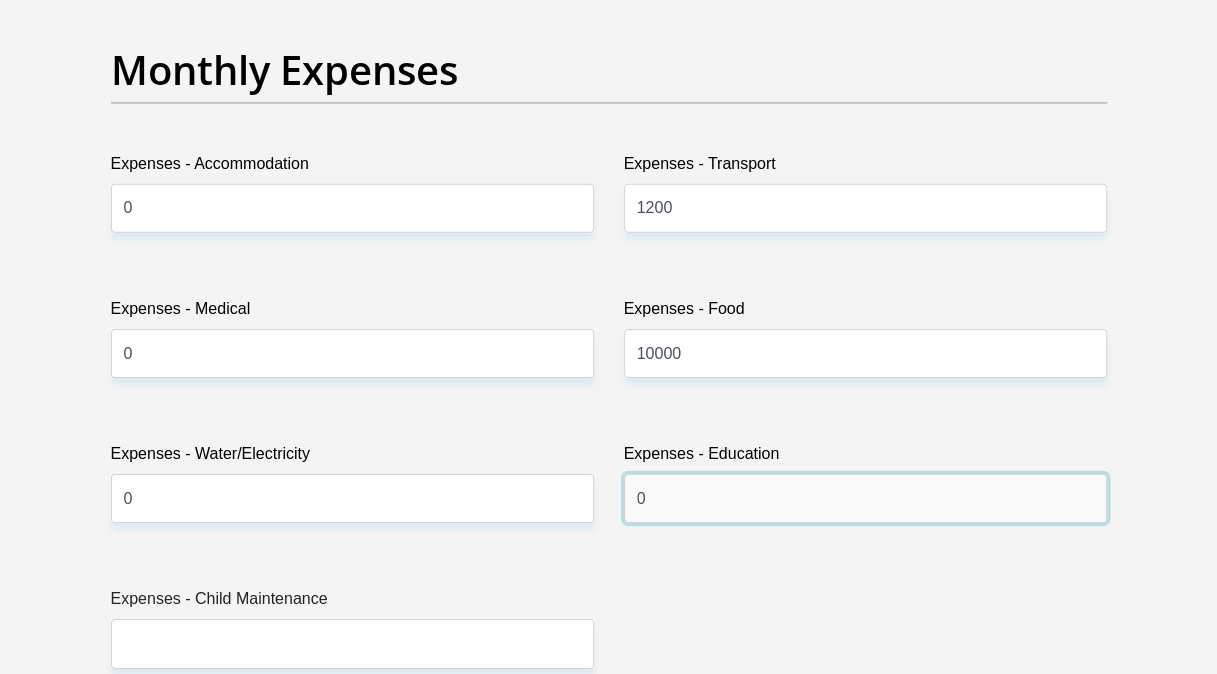type on "0" 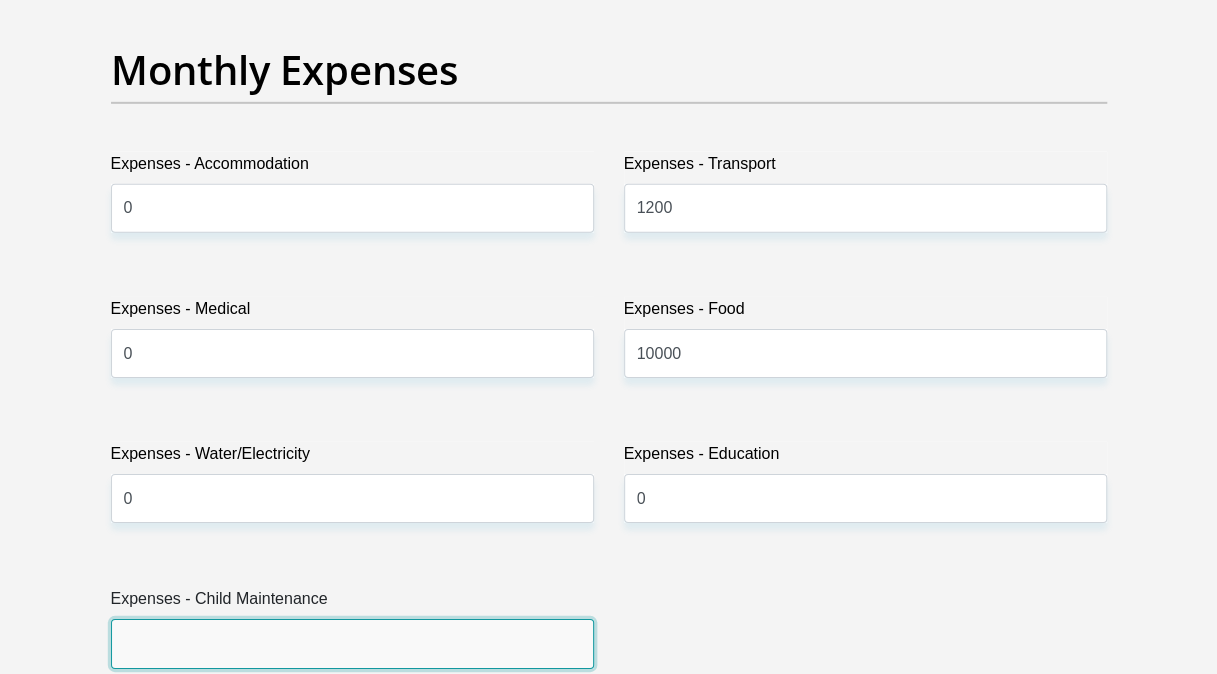 click on "Expenses - Child Maintenance" at bounding box center [352, 643] 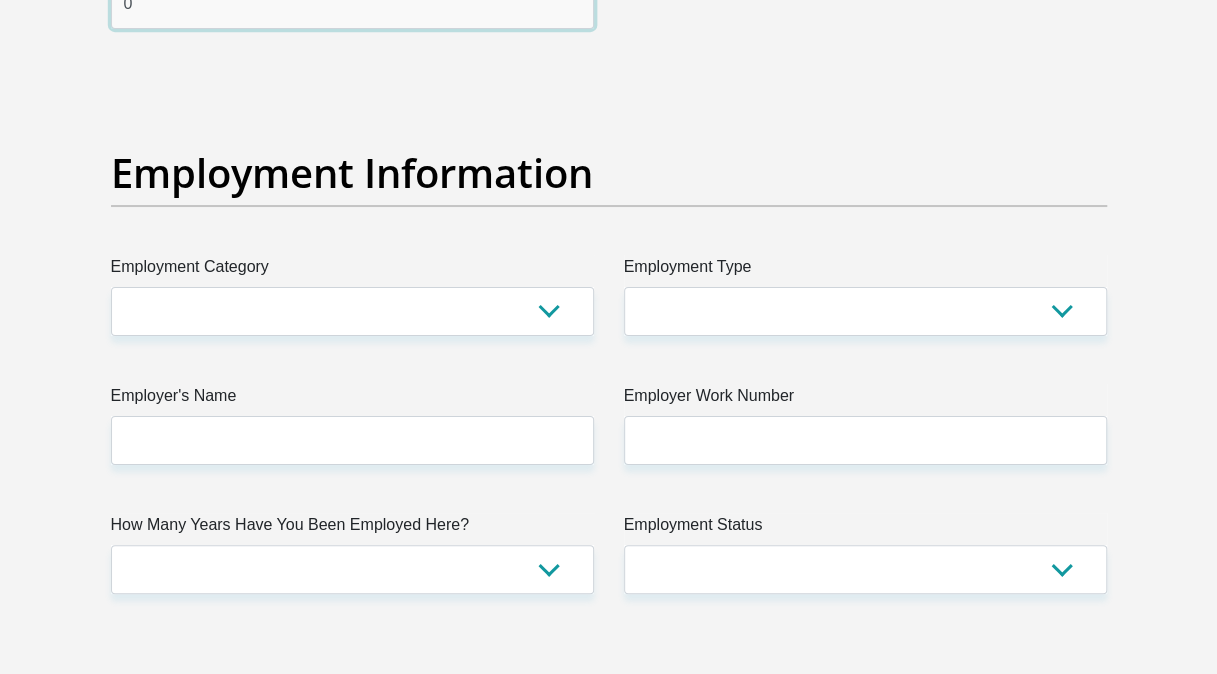 scroll, scrollTop: 3641, scrollLeft: 0, axis: vertical 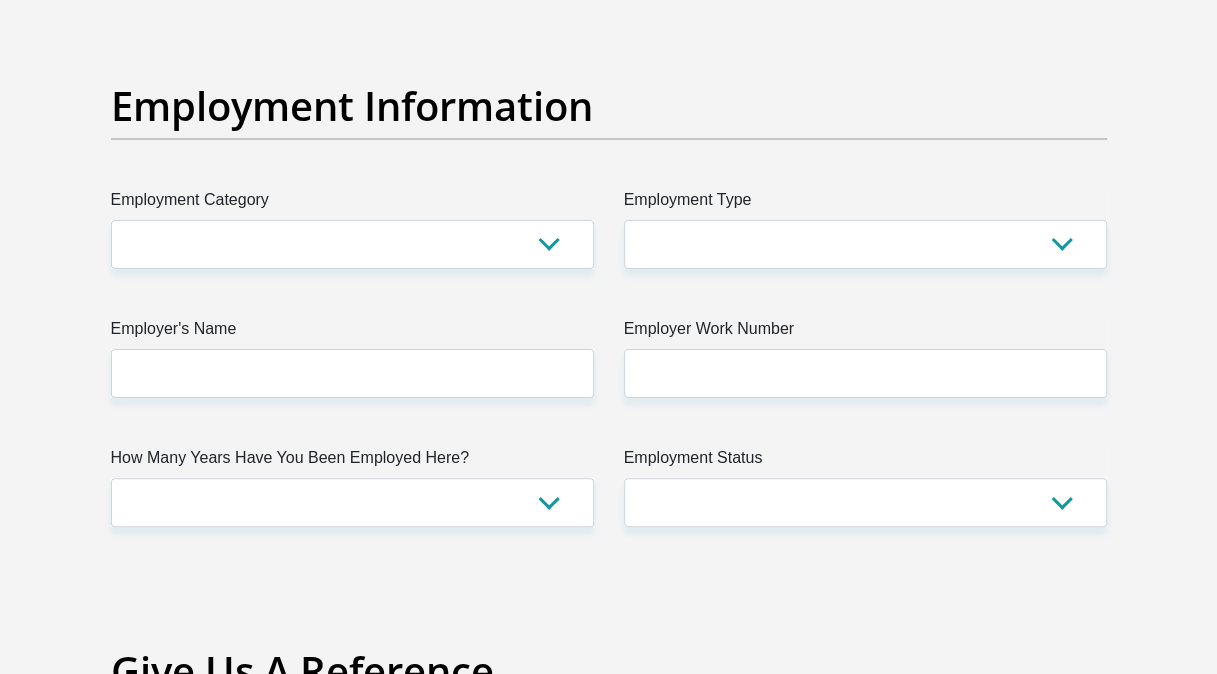 type on "0" 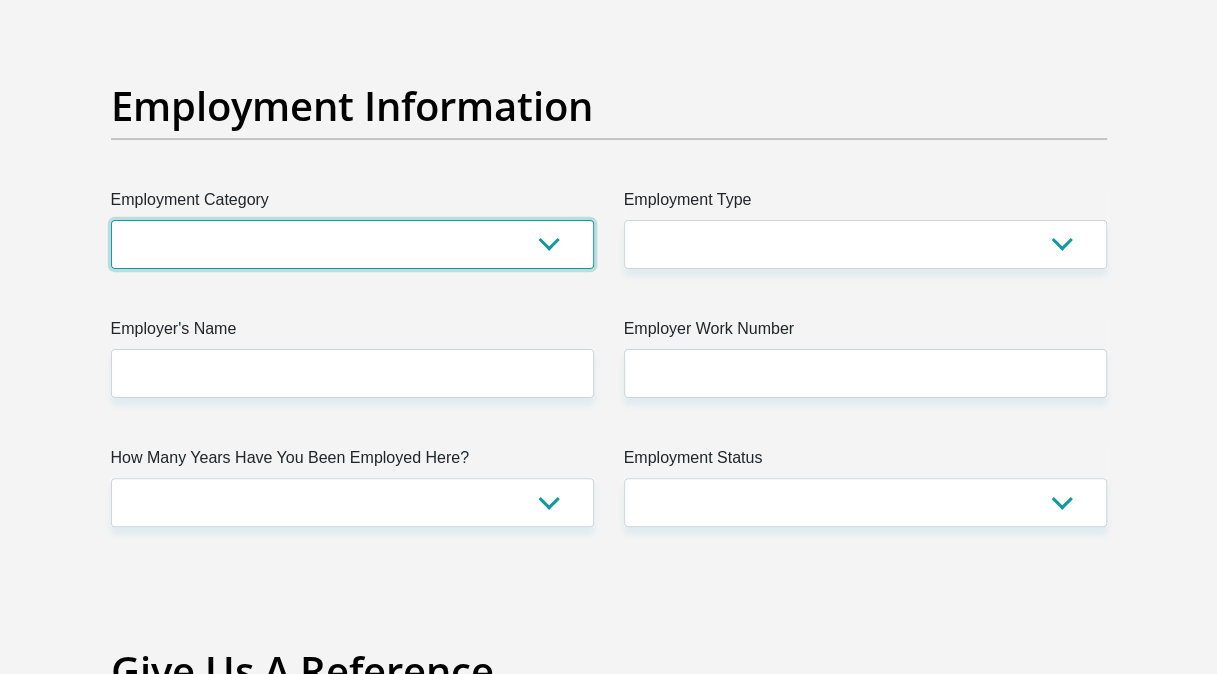 click on "AGRICULTURE
ALCOHOL & TOBACCO
CONSTRUCTION MATERIALS
METALLURGY
EQUIPMENT FOR RENEWABLE ENERGY
SPECIALIZED CONTRACTORS
CAR
GAMING (INCL. INTERNET
OTHER WHOLESALE
UNLICENSED PHARMACEUTICALS
CURRENCY EXCHANGE HOUSES
OTHER FINANCIAL INSTITUTIONS & INSURANCE
REAL ESTATE AGENTS
OIL & GAS
OTHER MATERIALS (E.G. IRON ORE)
PRECIOUS STONES & PRECIOUS METALS
POLITICAL ORGANIZATIONS
RELIGIOUS ORGANIZATIONS(NOT SECTS)
ACTI. HAVING BUSINESS DEAL WITH PUBLIC ADMINISTRATION
LAUNDROMATS" at bounding box center [352, 244] 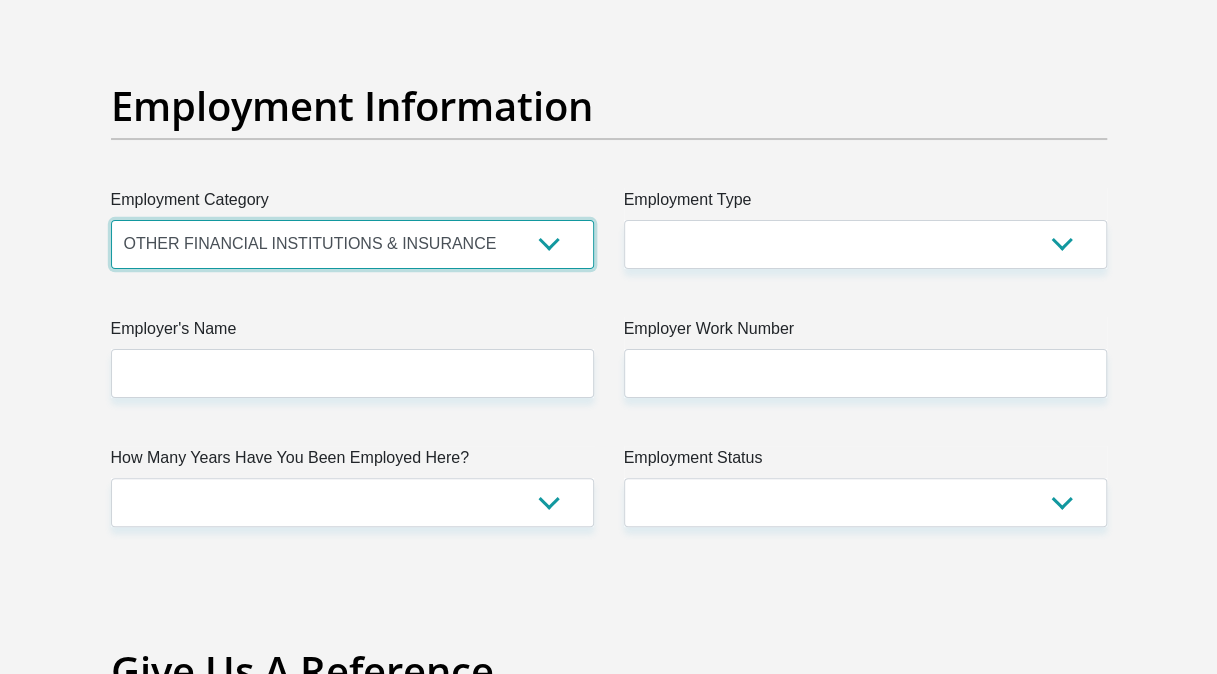 click on "AGRICULTURE
ALCOHOL & TOBACCO
CONSTRUCTION MATERIALS
METALLURGY
EQUIPMENT FOR RENEWABLE ENERGY
SPECIALIZED CONTRACTORS
CAR
GAMING (INCL. INTERNET
OTHER WHOLESALE
UNLICENSED PHARMACEUTICALS
CURRENCY EXCHANGE HOUSES
OTHER FINANCIAL INSTITUTIONS & INSURANCE
REAL ESTATE AGENTS
OIL & GAS
OTHER MATERIALS (E.G. IRON ORE)
PRECIOUS STONES & PRECIOUS METALS
POLITICAL ORGANIZATIONS
RELIGIOUS ORGANIZATIONS(NOT SECTS)
ACTI. HAVING BUSINESS DEAL WITH PUBLIC ADMINISTRATION
LAUNDROMATS" at bounding box center [352, 244] 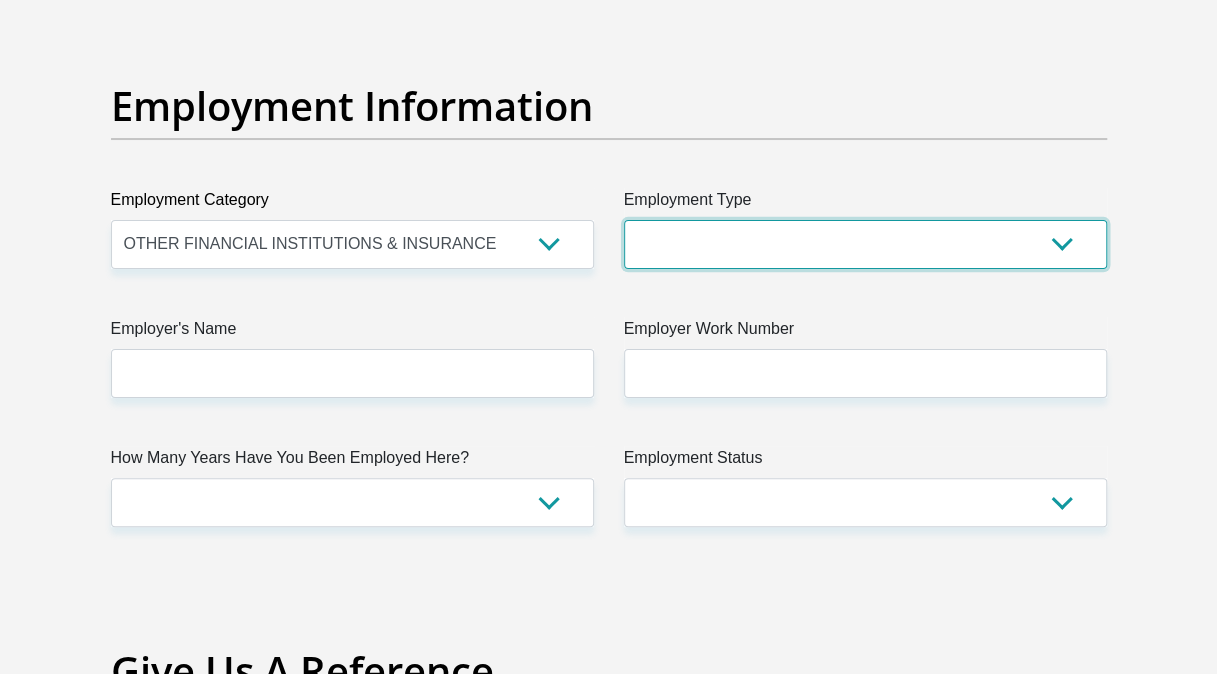 click on "College/Lecturer
Craft Seller
Creative
Driver
Executive
Farmer
Forces - Non Commissioned
Forces - Officer
Hawker
Housewife
Labourer
Licenced Professional
Manager
Miner
Non Licenced Professional
Office Staff/Clerk
Outside Worker
Pensioner
Permanent Teacher
Production/Manufacturing
Sales
Self-Employed
Semi-Professional Worker
Service Industry  Social Worker  Student" at bounding box center (865, 244) 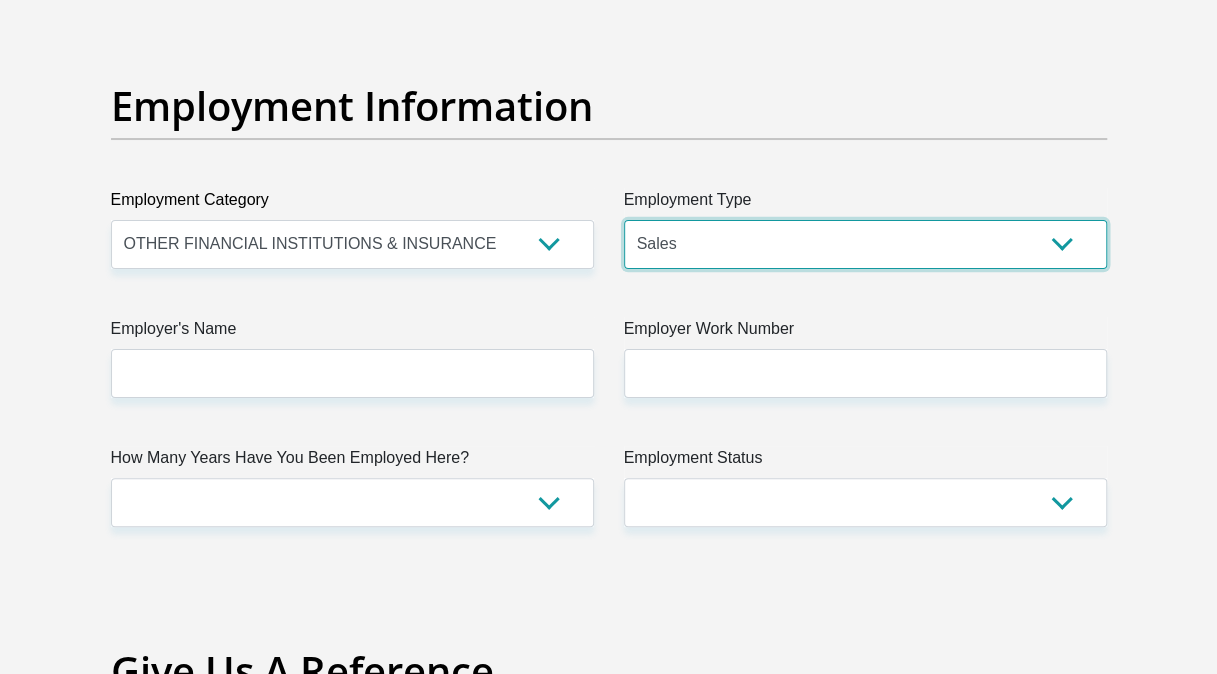 click on "College/Lecturer
Craft Seller
Creative
Driver
Executive
Farmer
Forces - Non Commissioned
Forces - Officer
Hawker
Housewife
Labourer
Licenced Professional
Manager
Miner
Non Licenced Professional
Office Staff/Clerk
Outside Worker
Pensioner
Permanent Teacher
Production/Manufacturing
Sales
Self-Employed
Semi-Professional Worker
Service Industry  Social Worker  Student" at bounding box center (865, 244) 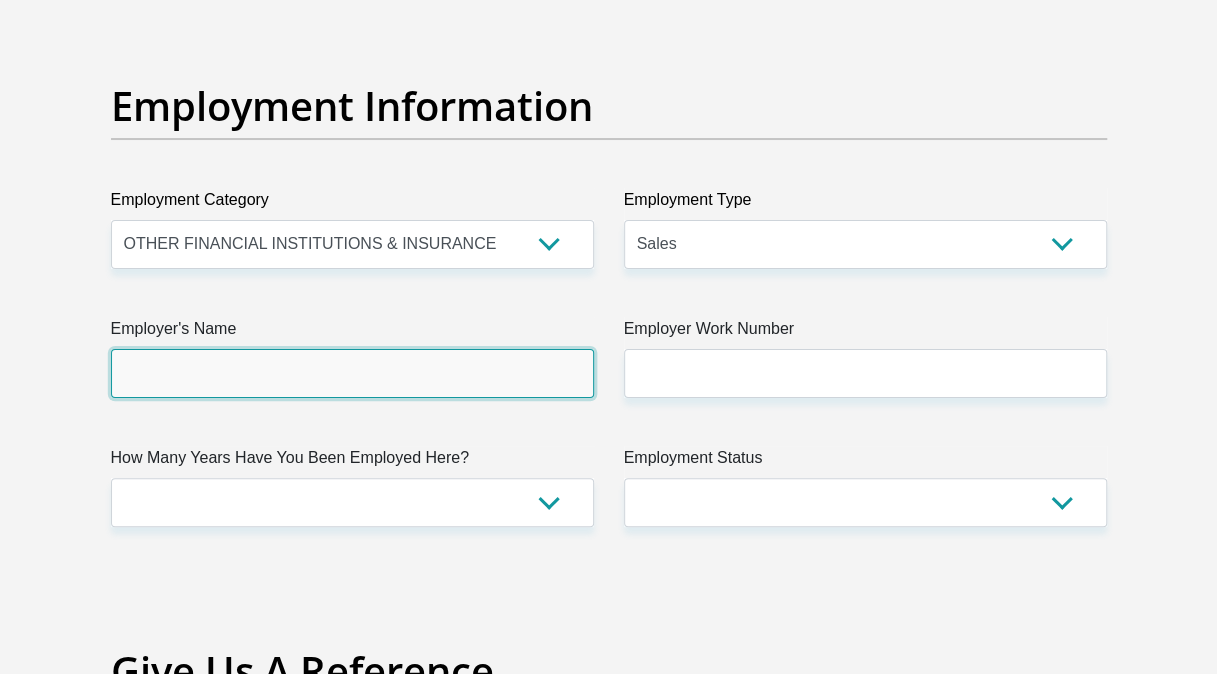 click on "Employer's Name" at bounding box center (352, 373) 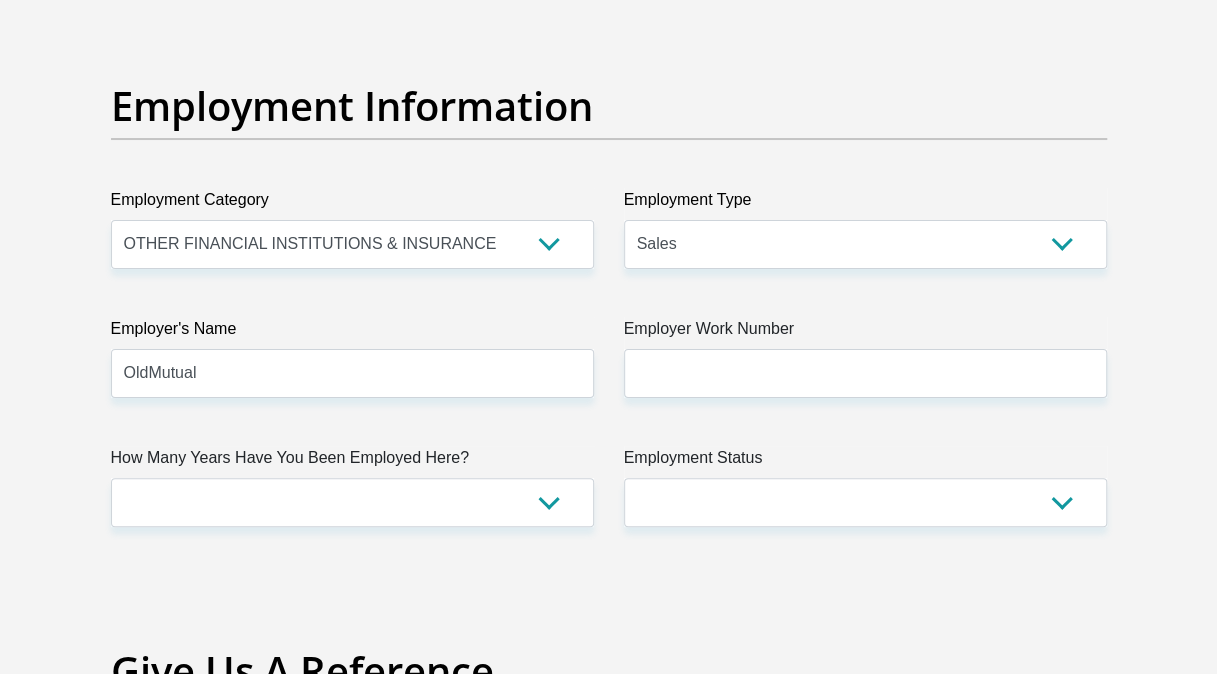 type on "OldMutual" 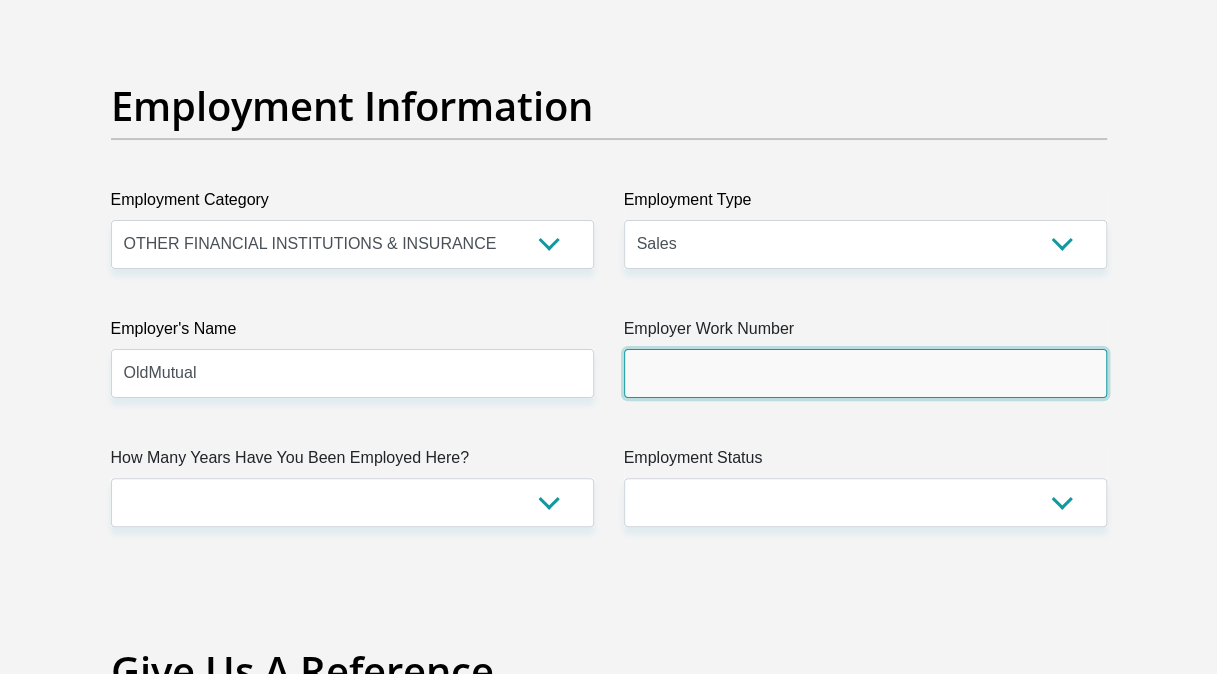 click on "Employer Work Number" at bounding box center (865, 373) 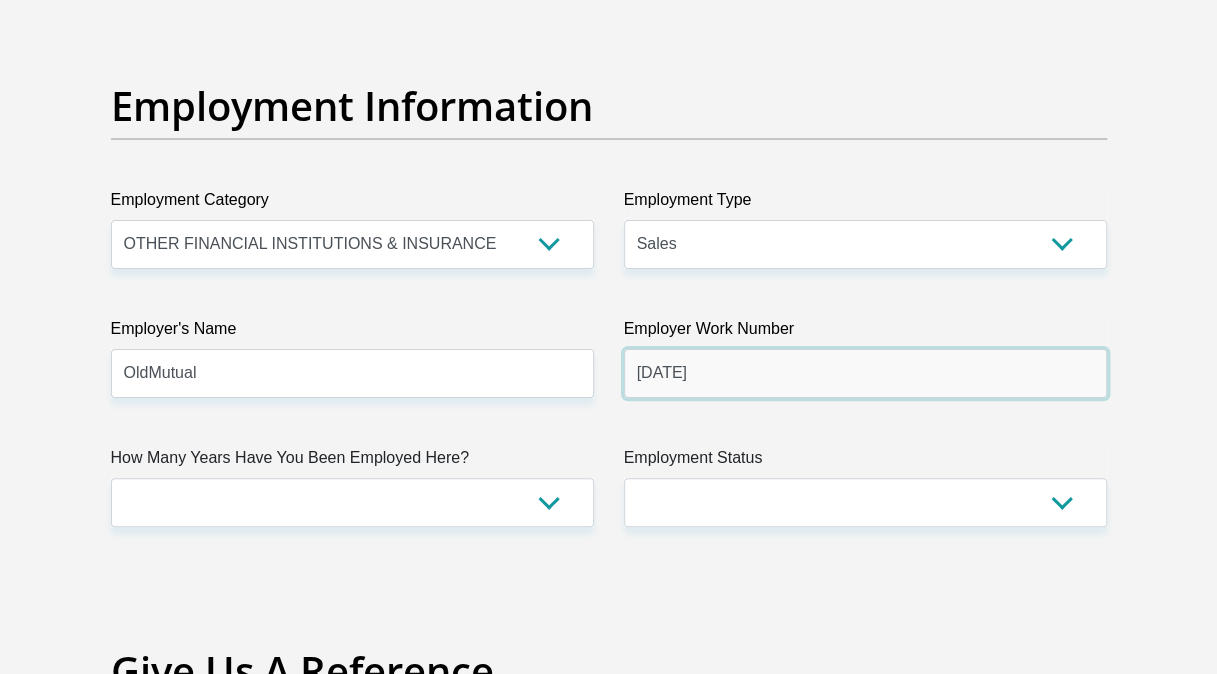type on "[DATE]" 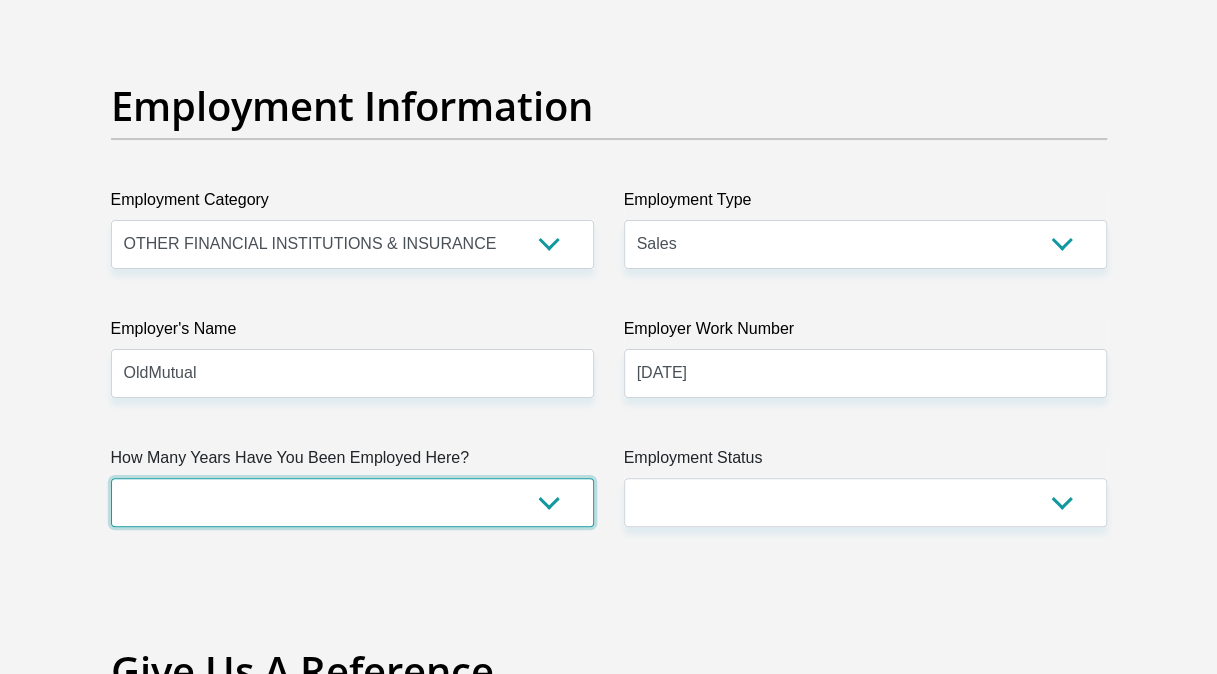 click on "less than 1 year
1-3 years
3-5 years
5+ years" at bounding box center (352, 502) 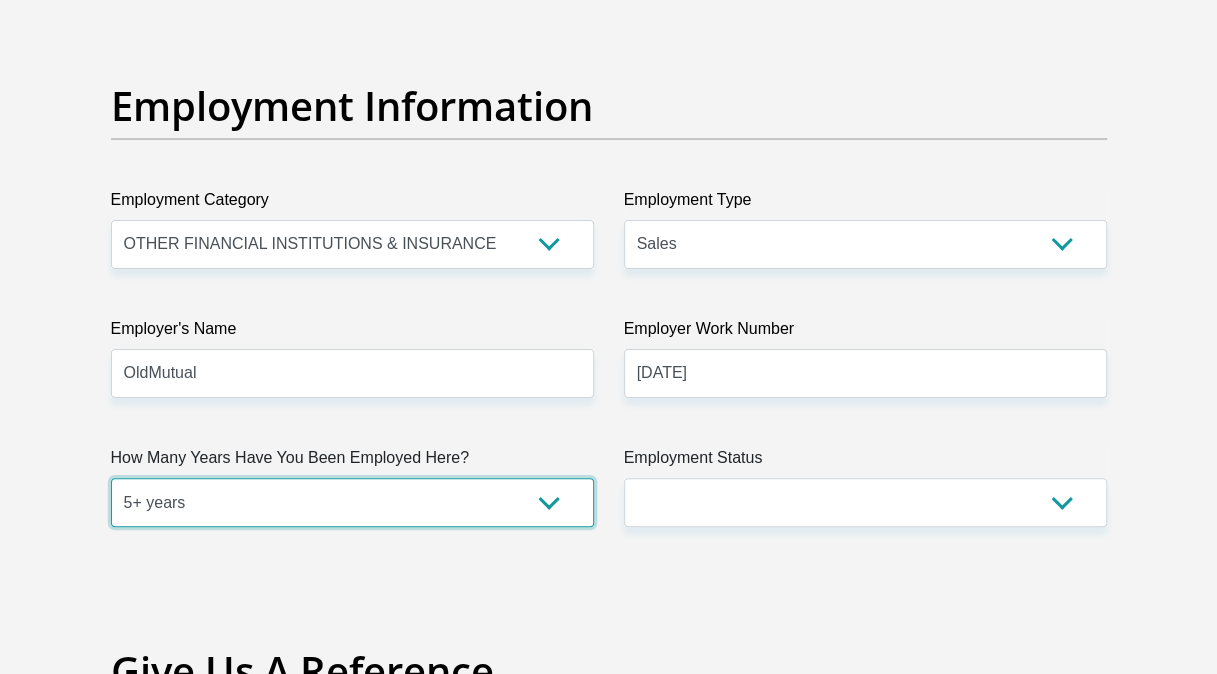 click on "less than 1 year
1-3 years
3-5 years
5+ years" at bounding box center (352, 502) 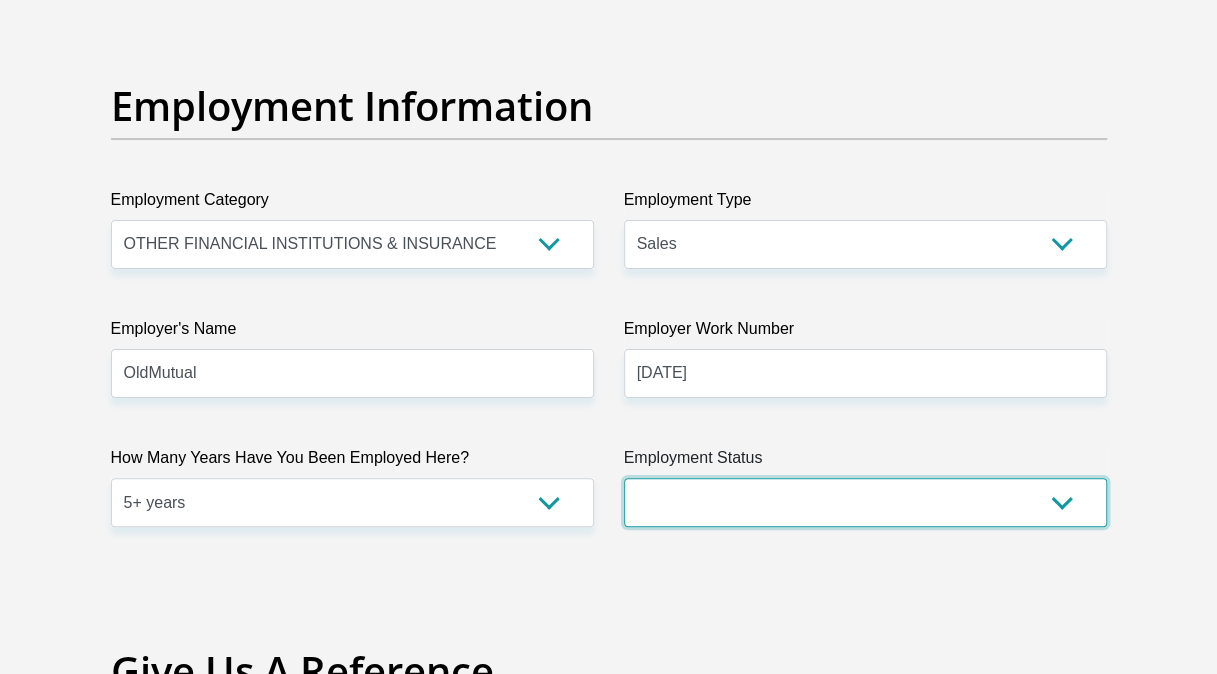 click on "Permanent/Full-time
Part-time/Casual
Contract Worker
Self-Employed
Housewife
Retired
Student
Medically Boarded
Disability
Unemployed" at bounding box center [865, 502] 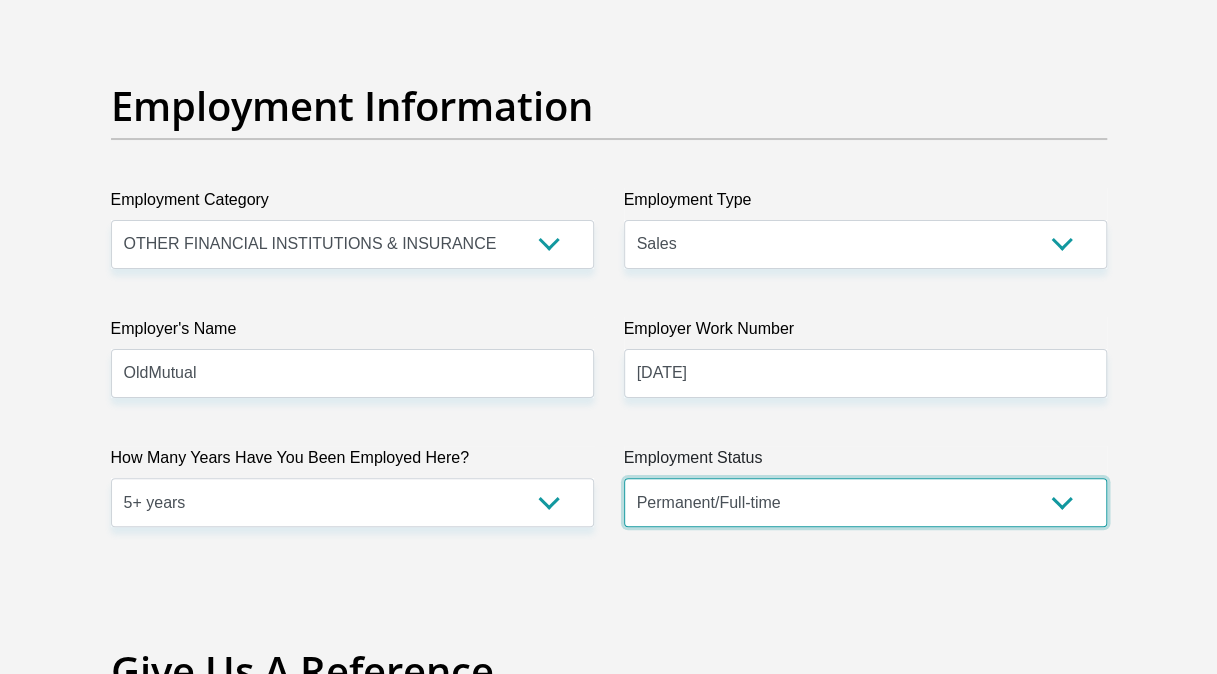click on "Permanent/Full-time
Part-time/Casual
Contract Worker
Self-Employed
Housewife
Retired
Student
Medically Boarded
Disability
Unemployed" at bounding box center [865, 502] 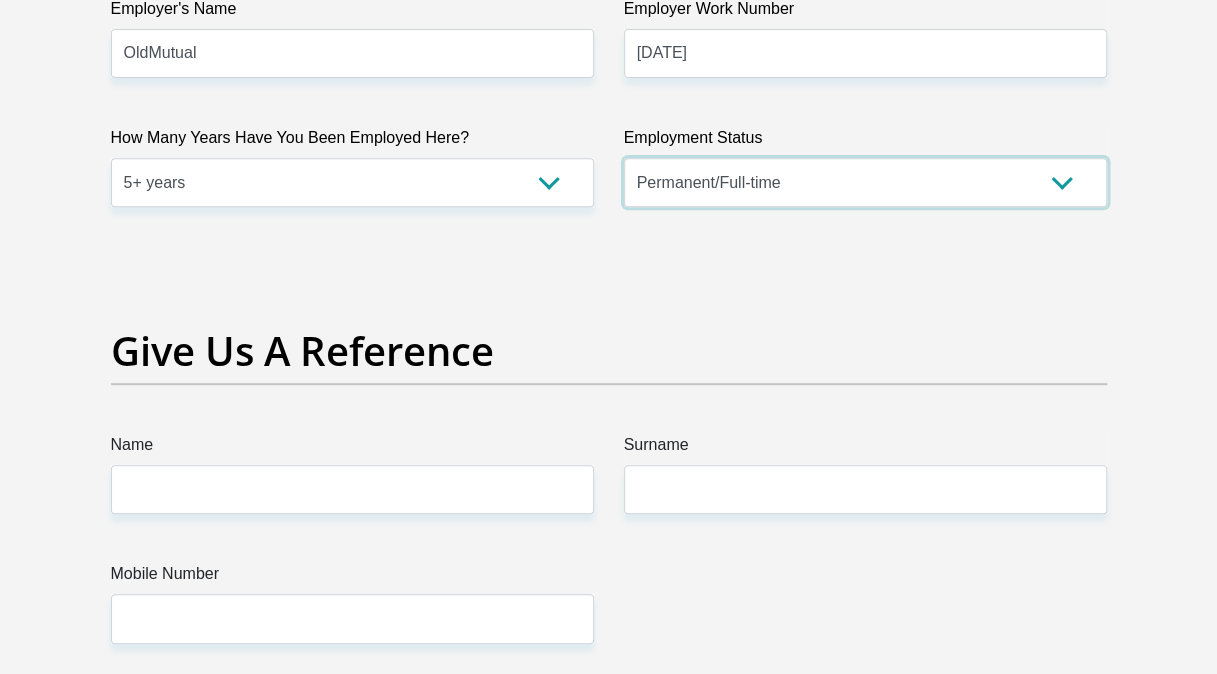 scroll, scrollTop: 4028, scrollLeft: 0, axis: vertical 